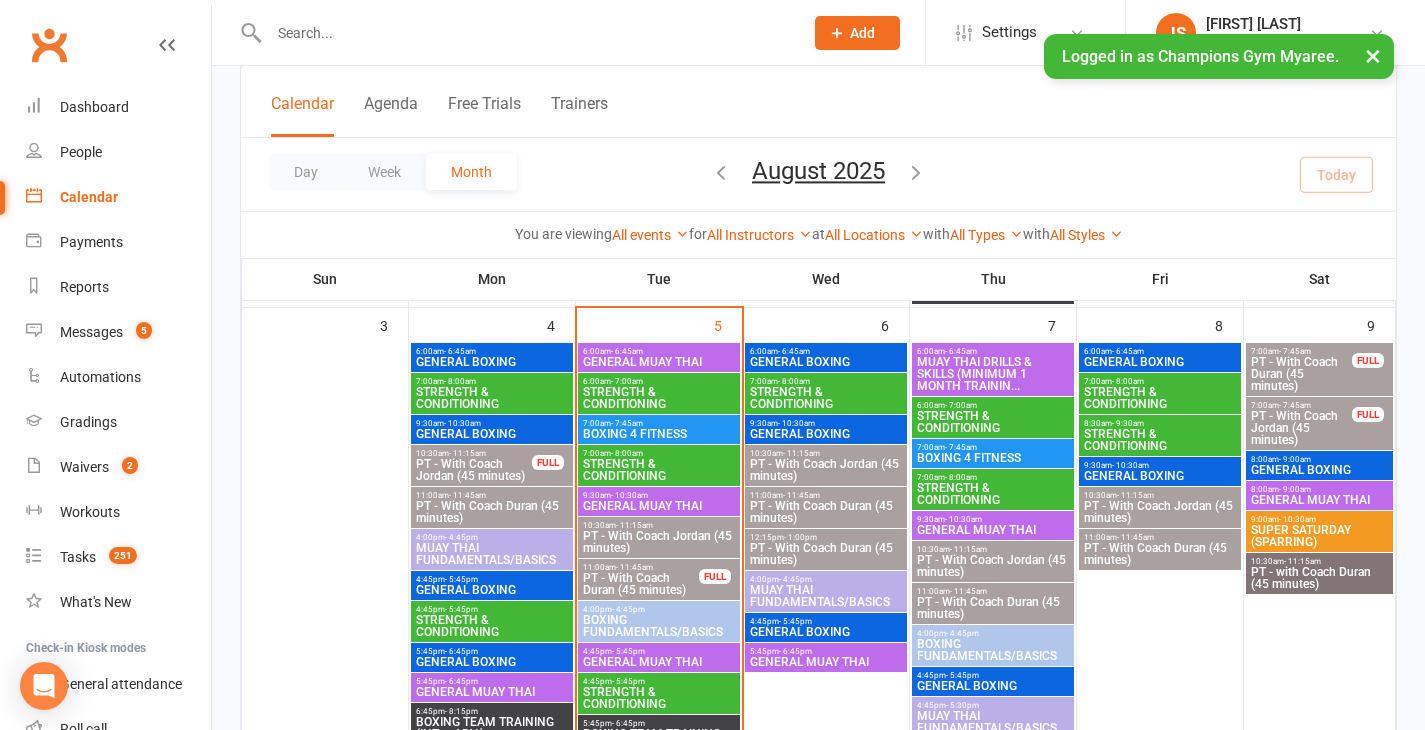 scroll, scrollTop: 668, scrollLeft: 0, axis: vertical 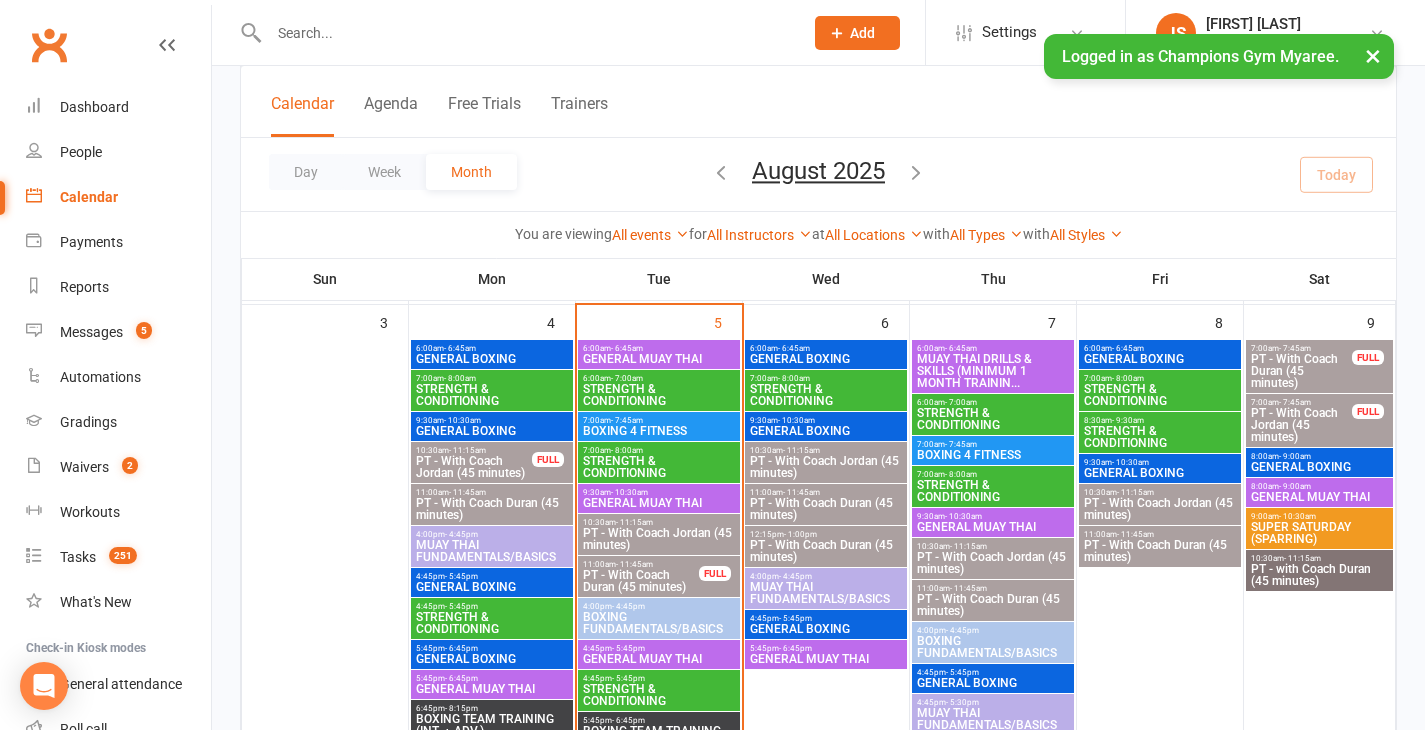 click on "[TIME] - [TIME] STRENGTH & CONDITIONING" at bounding box center [659, 390] 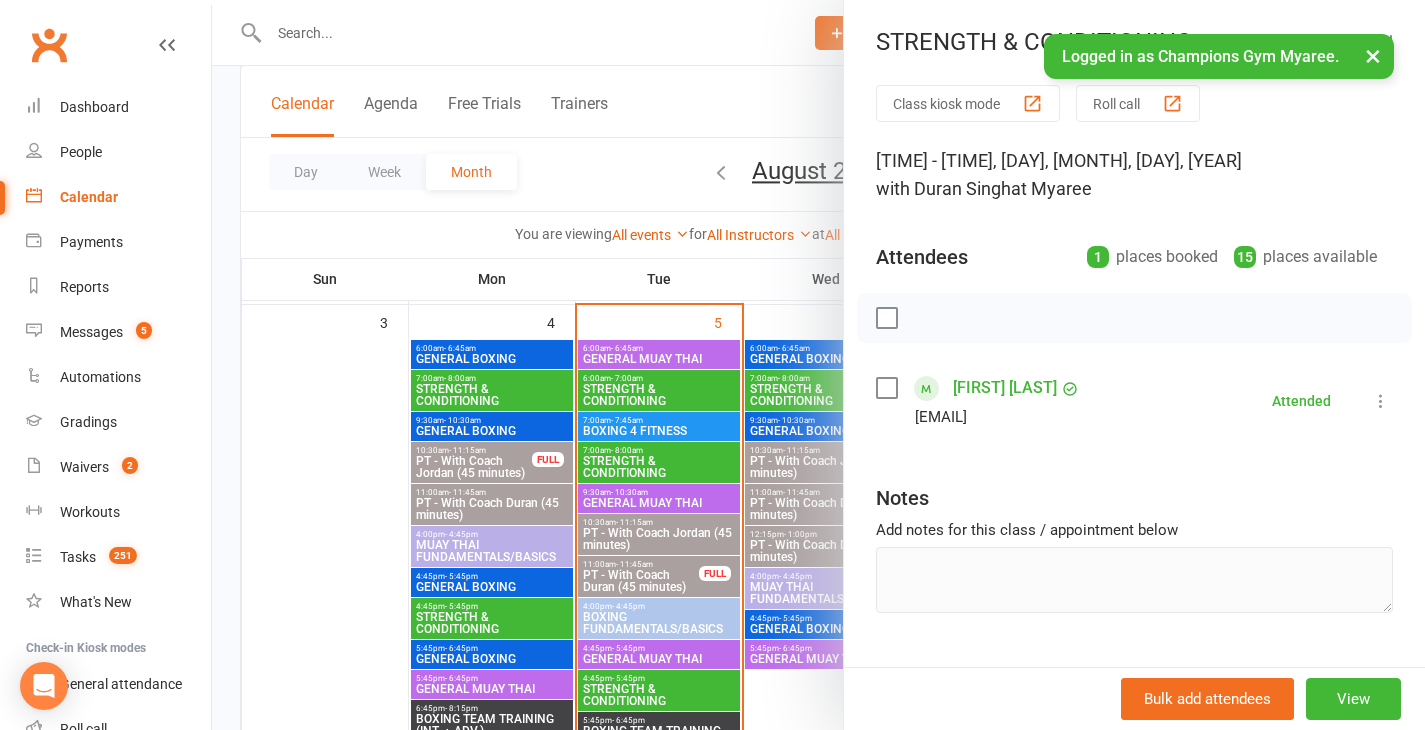 click at bounding box center (818, 365) 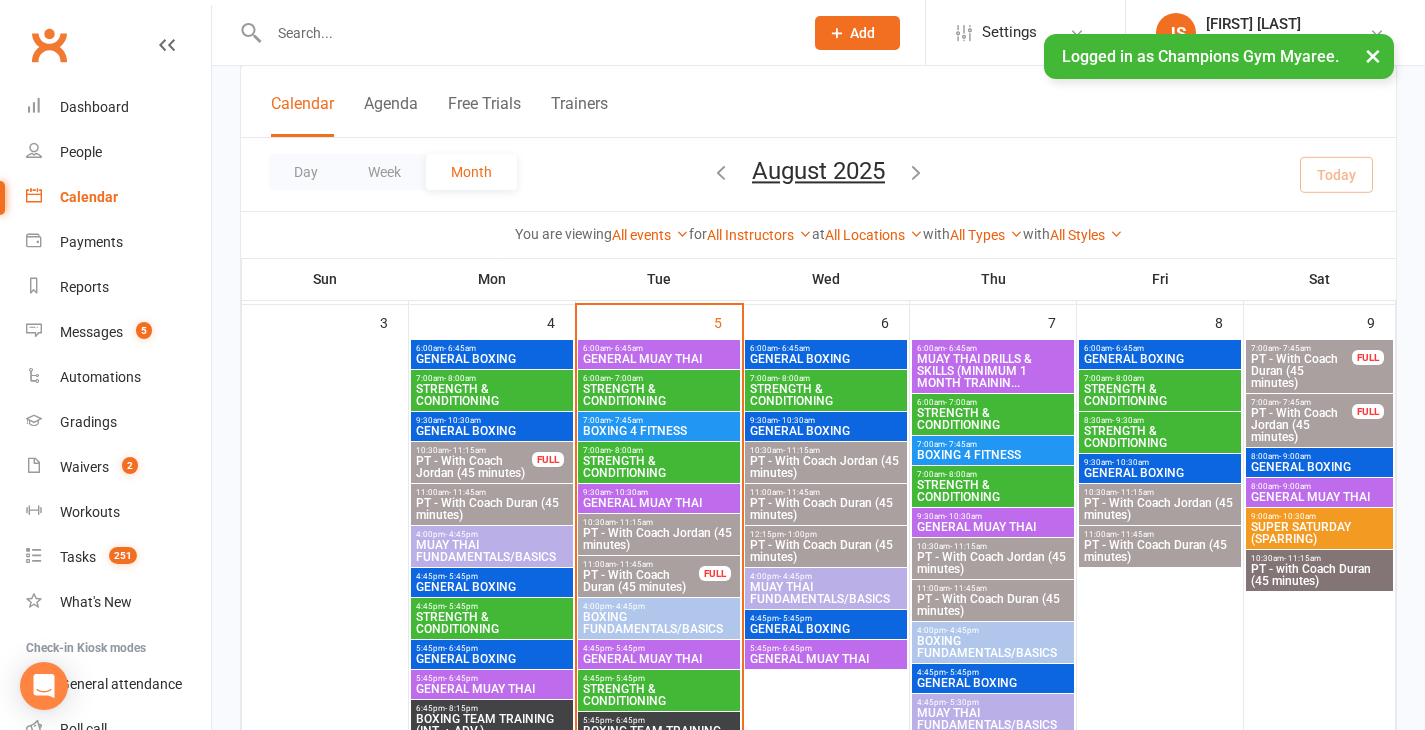 click on "- 10:30am" at bounding box center [629, 492] 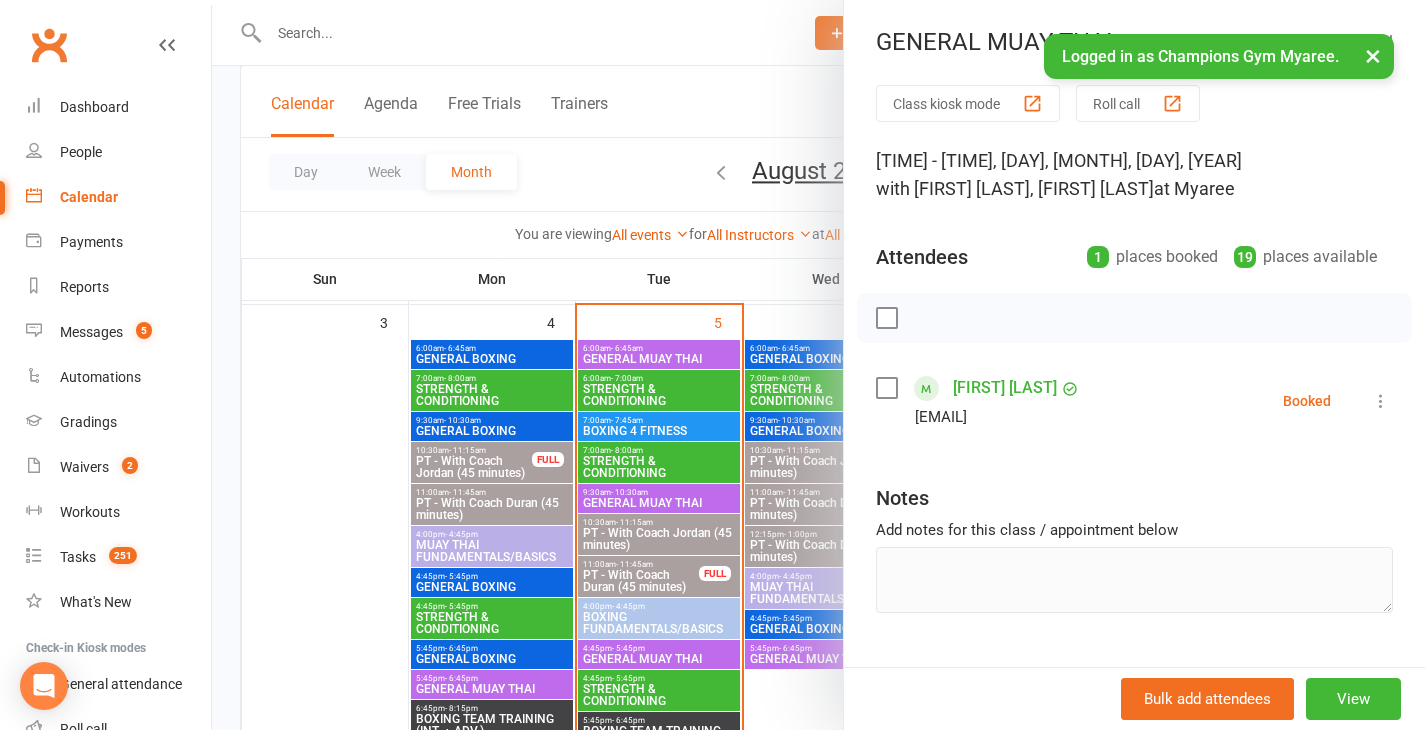 click at bounding box center (818, 365) 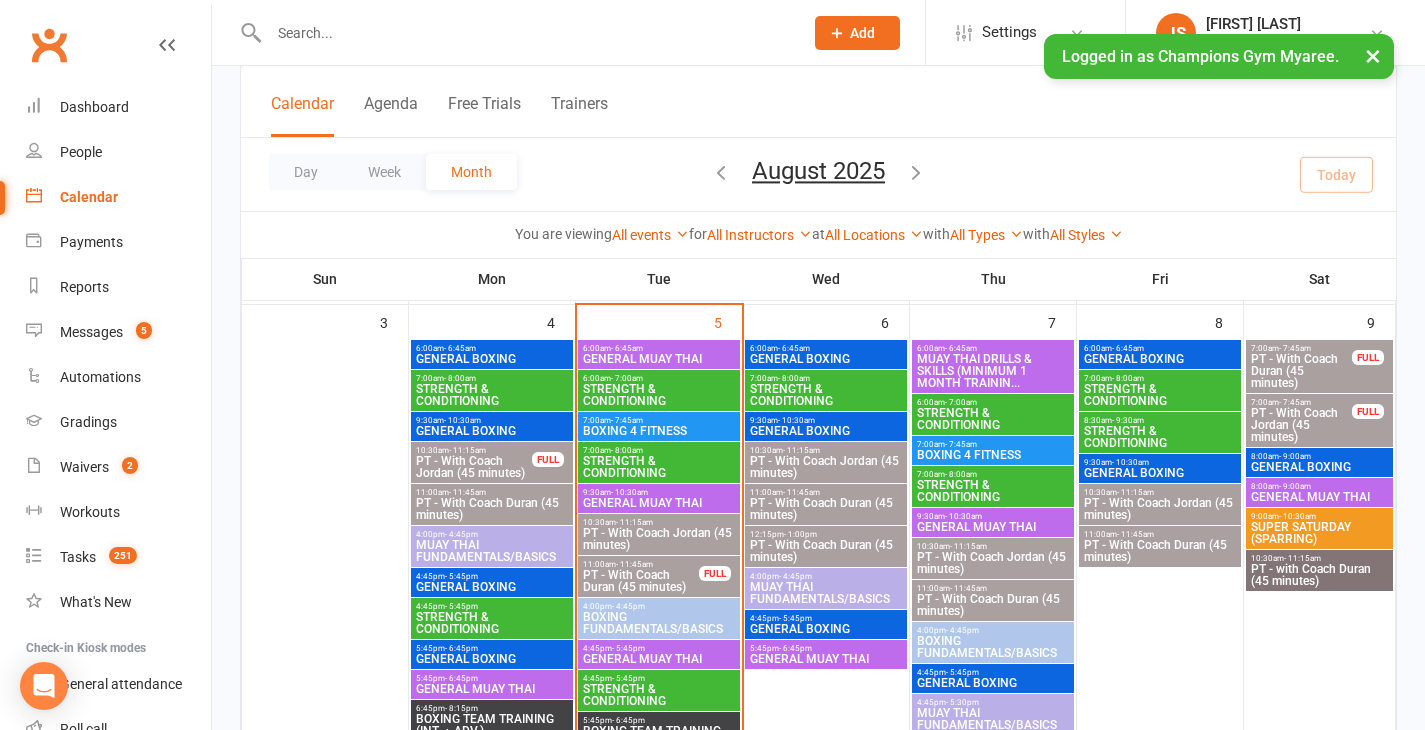 click on "GENERAL MUAY THAI" at bounding box center [659, 659] 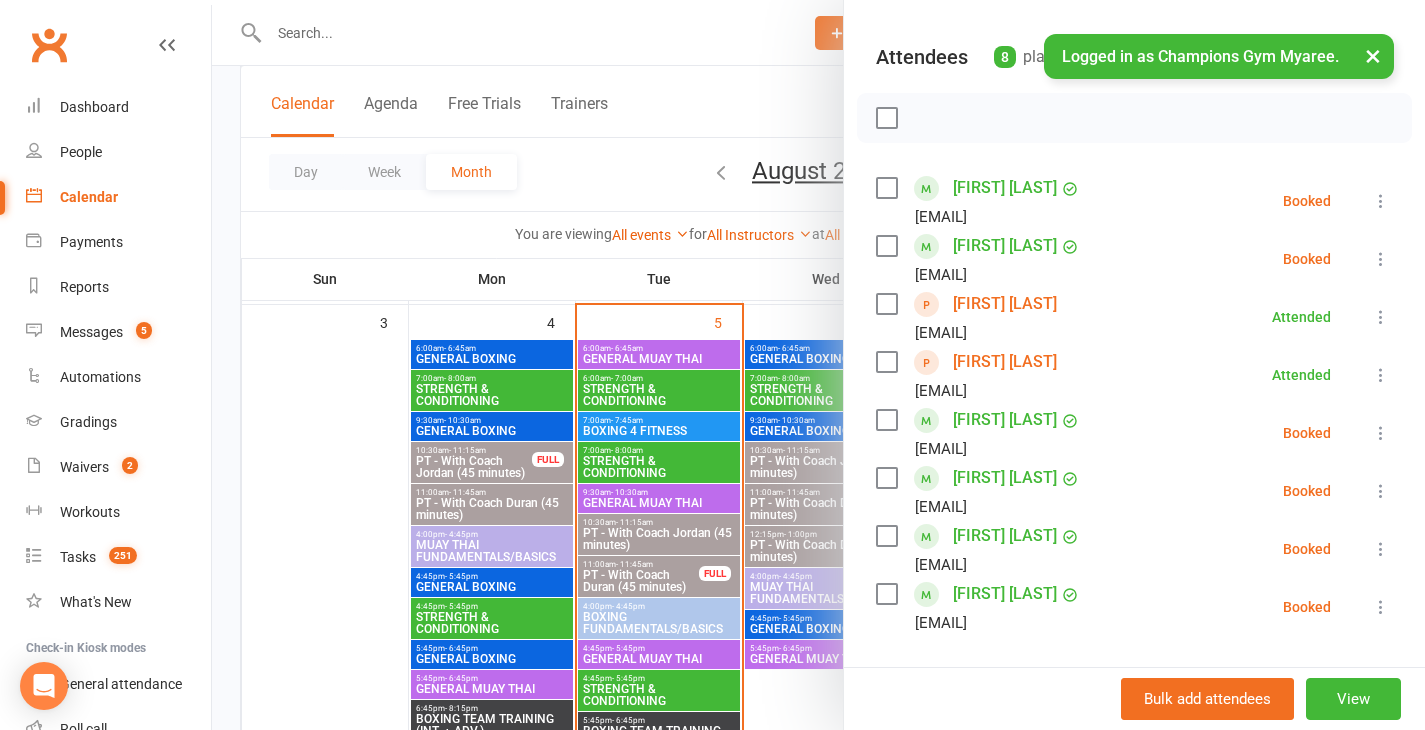 scroll, scrollTop: 201, scrollLeft: 0, axis: vertical 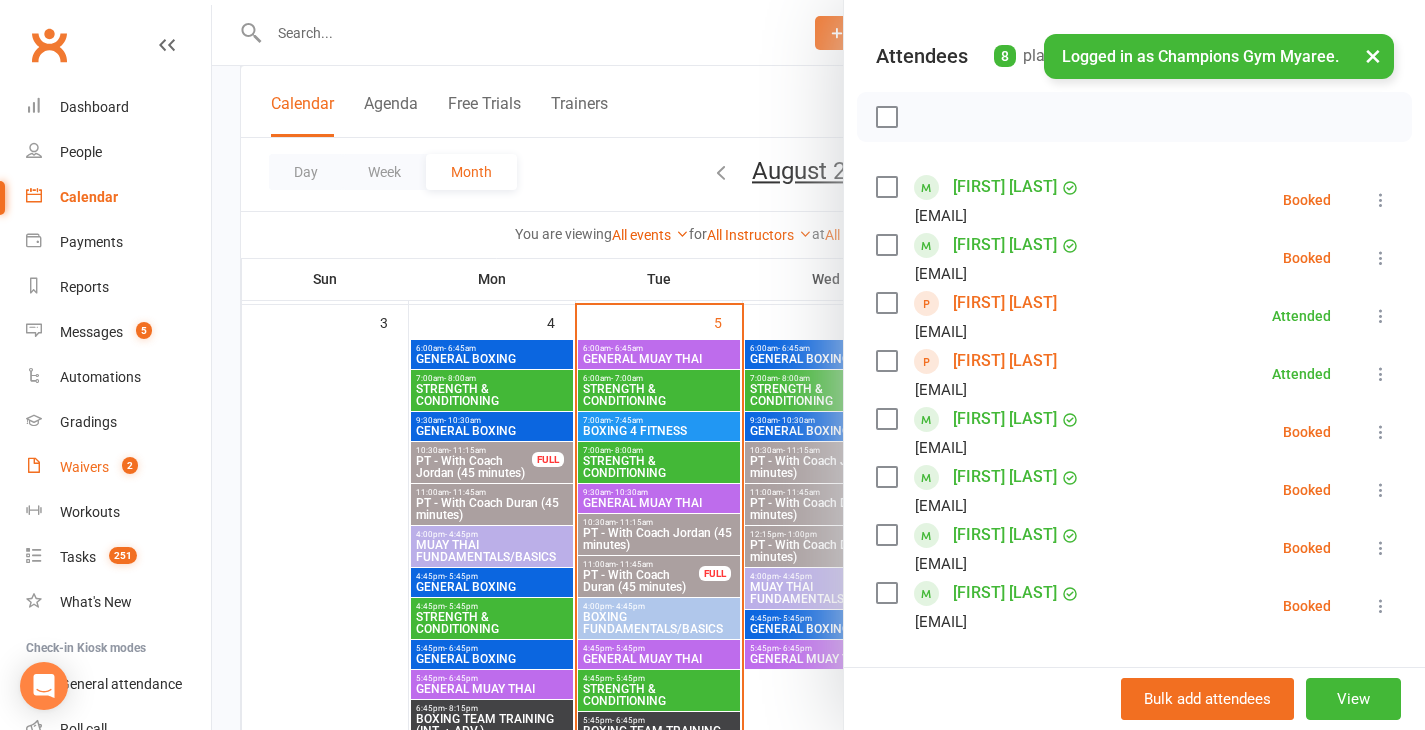 click on "Waivers   2" at bounding box center [118, 467] 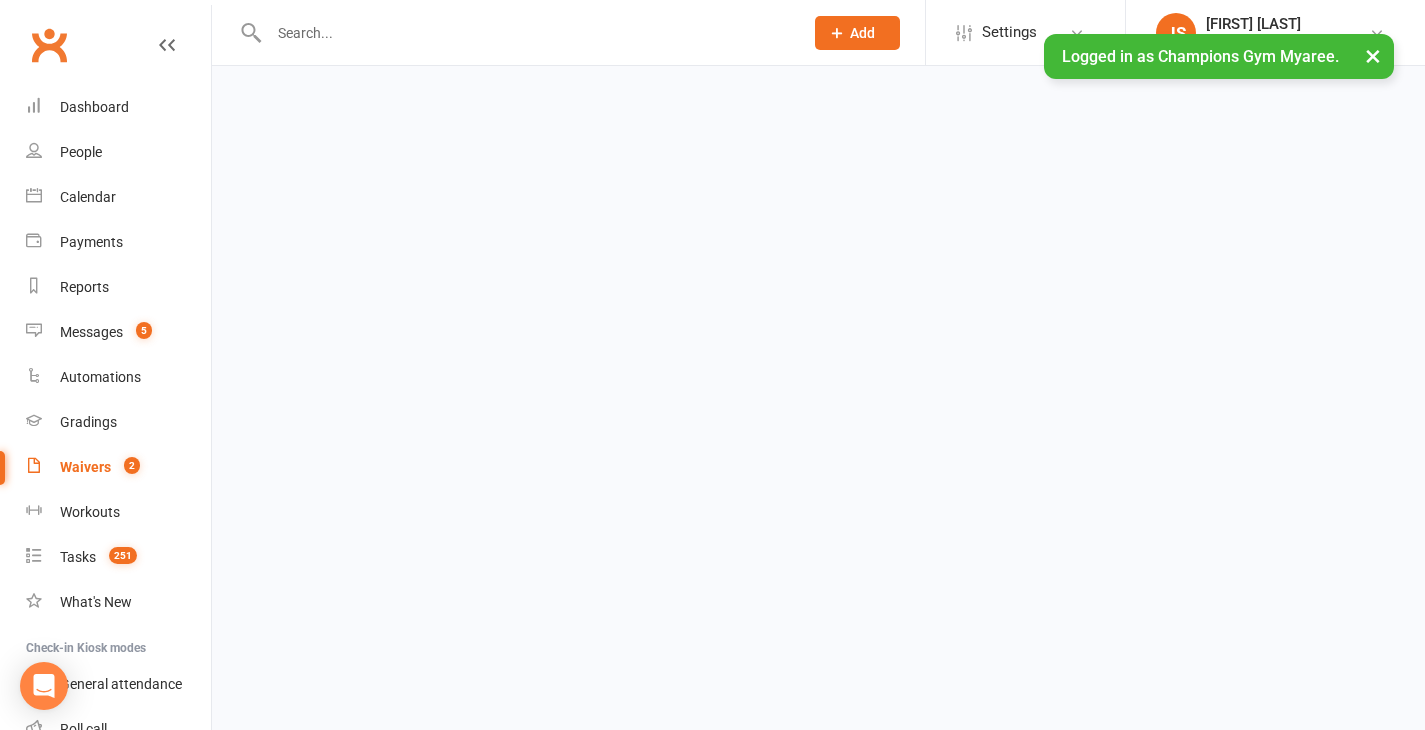 scroll, scrollTop: 0, scrollLeft: 0, axis: both 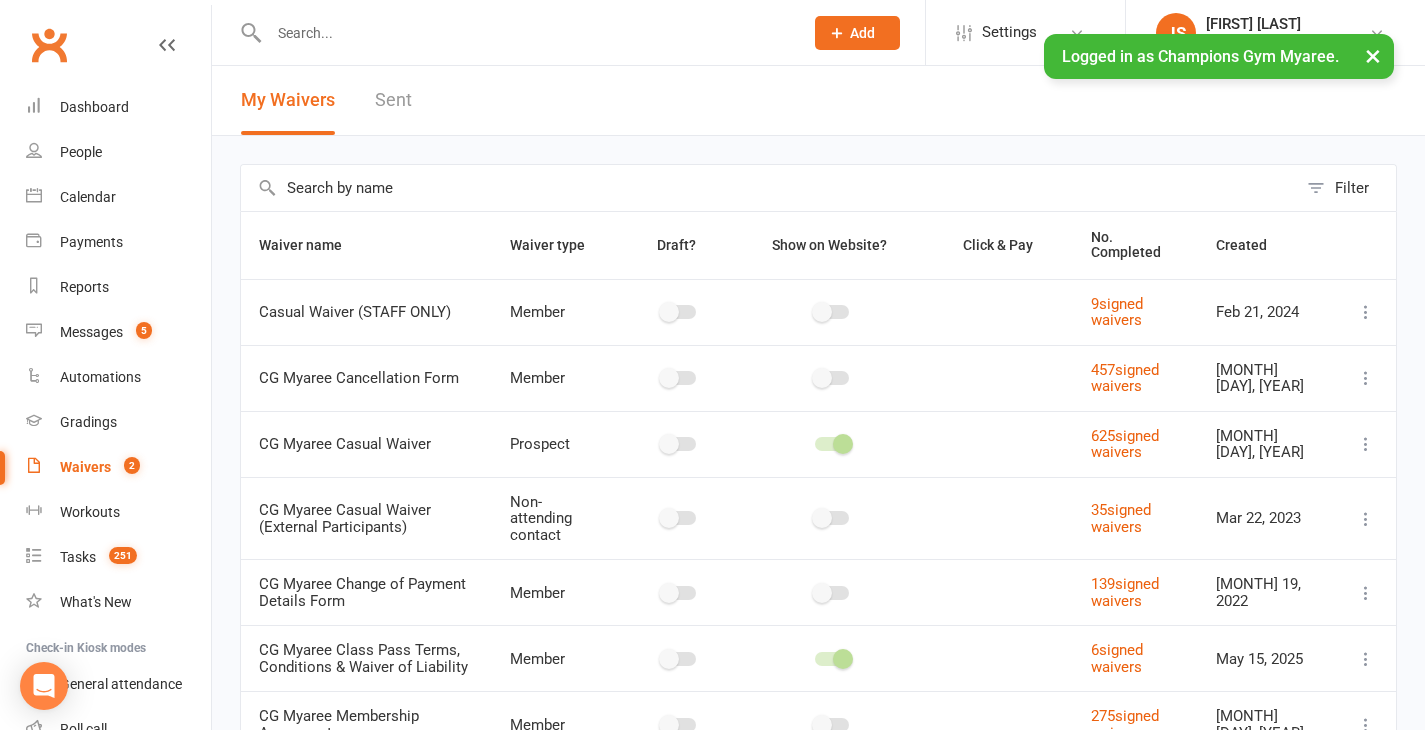 click at bounding box center (526, 33) 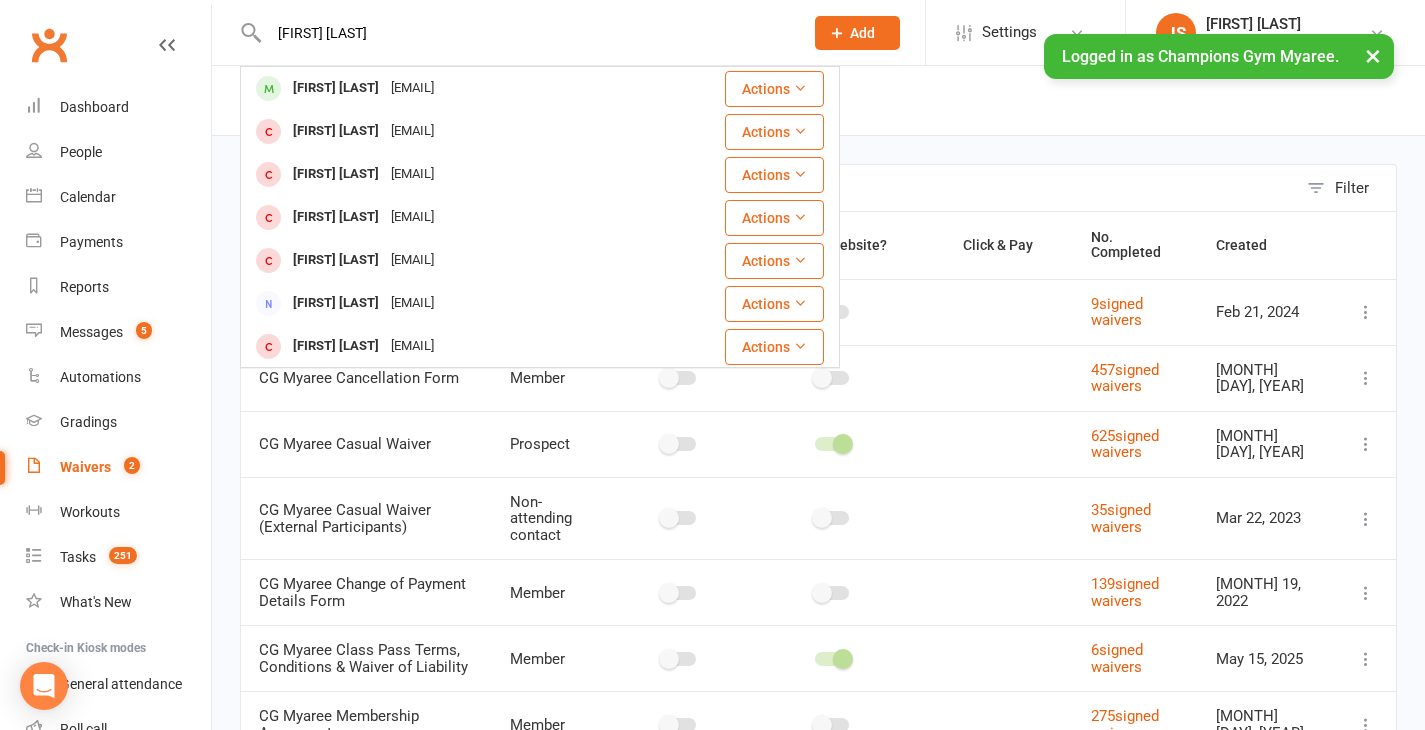 type on "[FIRST] [LAST]" 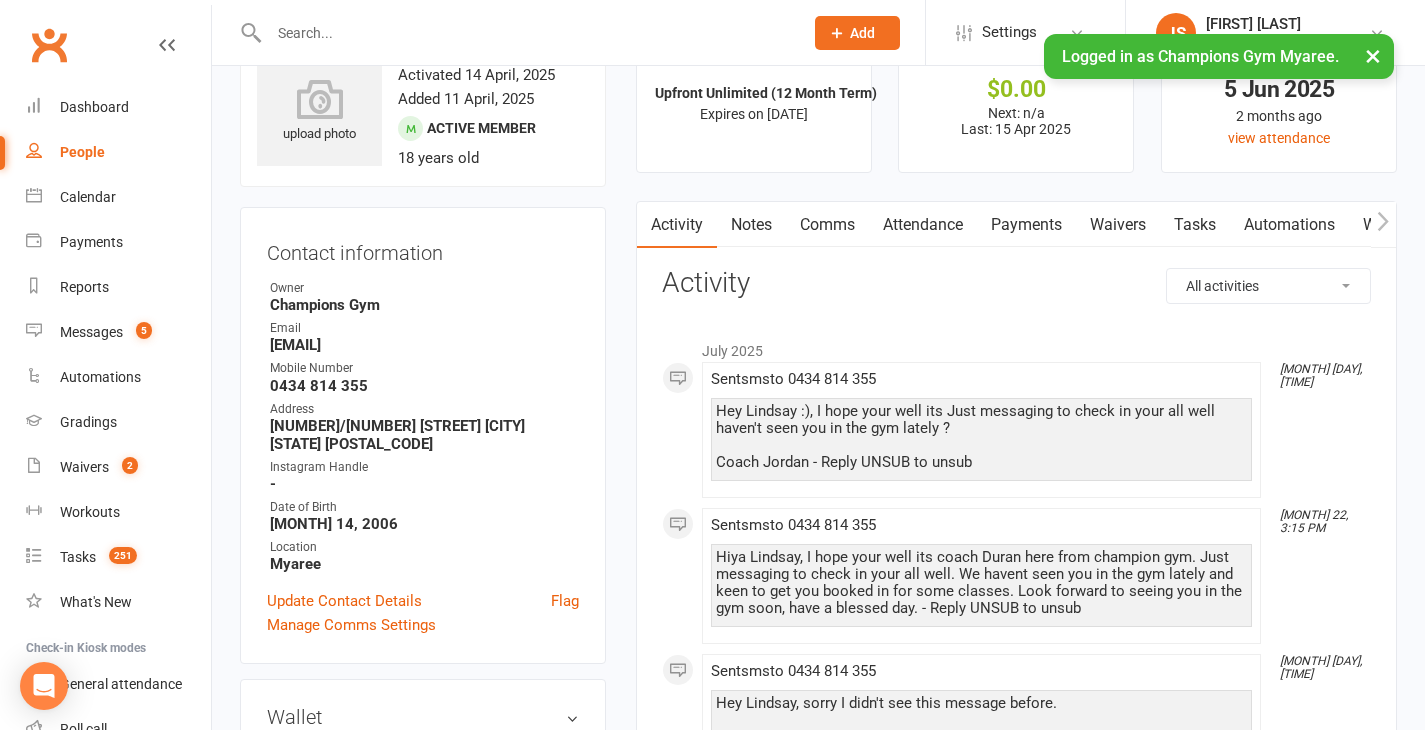 scroll, scrollTop: 0, scrollLeft: 0, axis: both 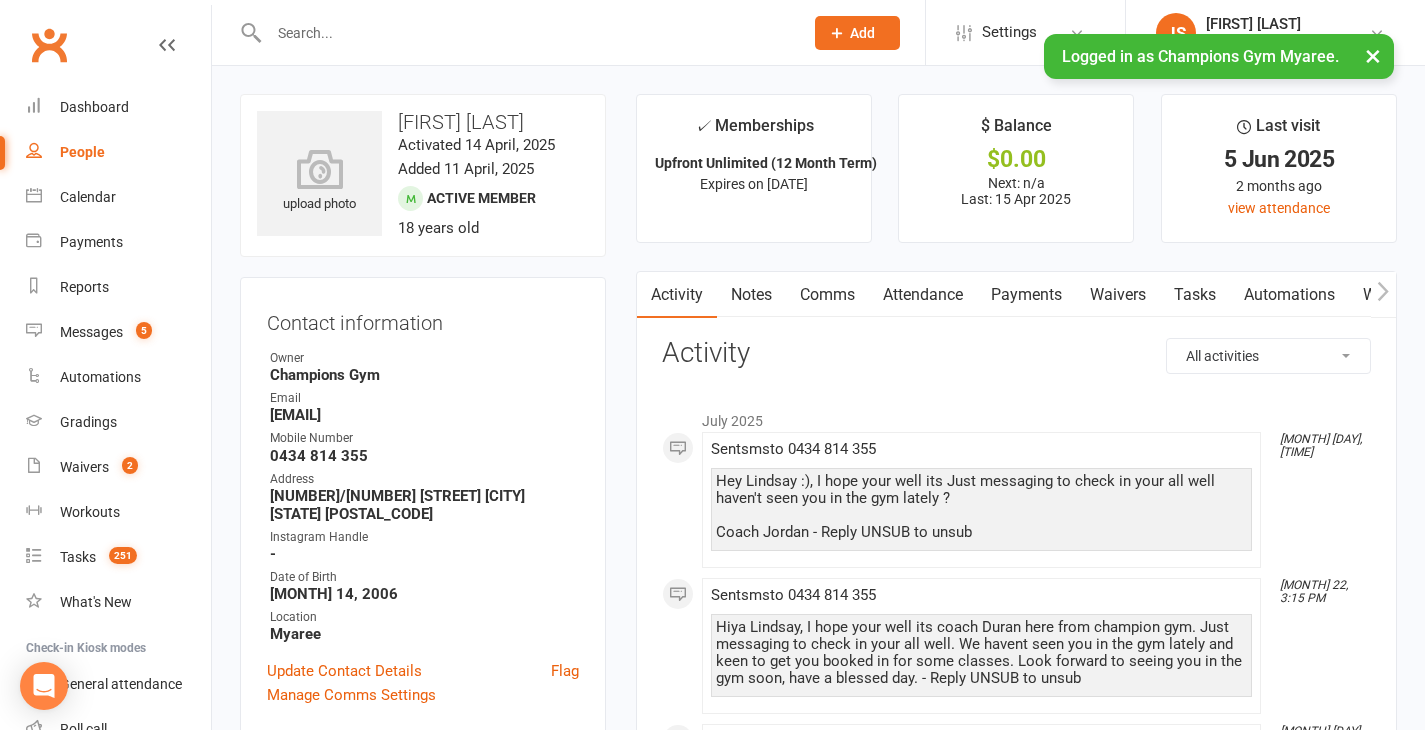 click on "Comms" at bounding box center (827, 295) 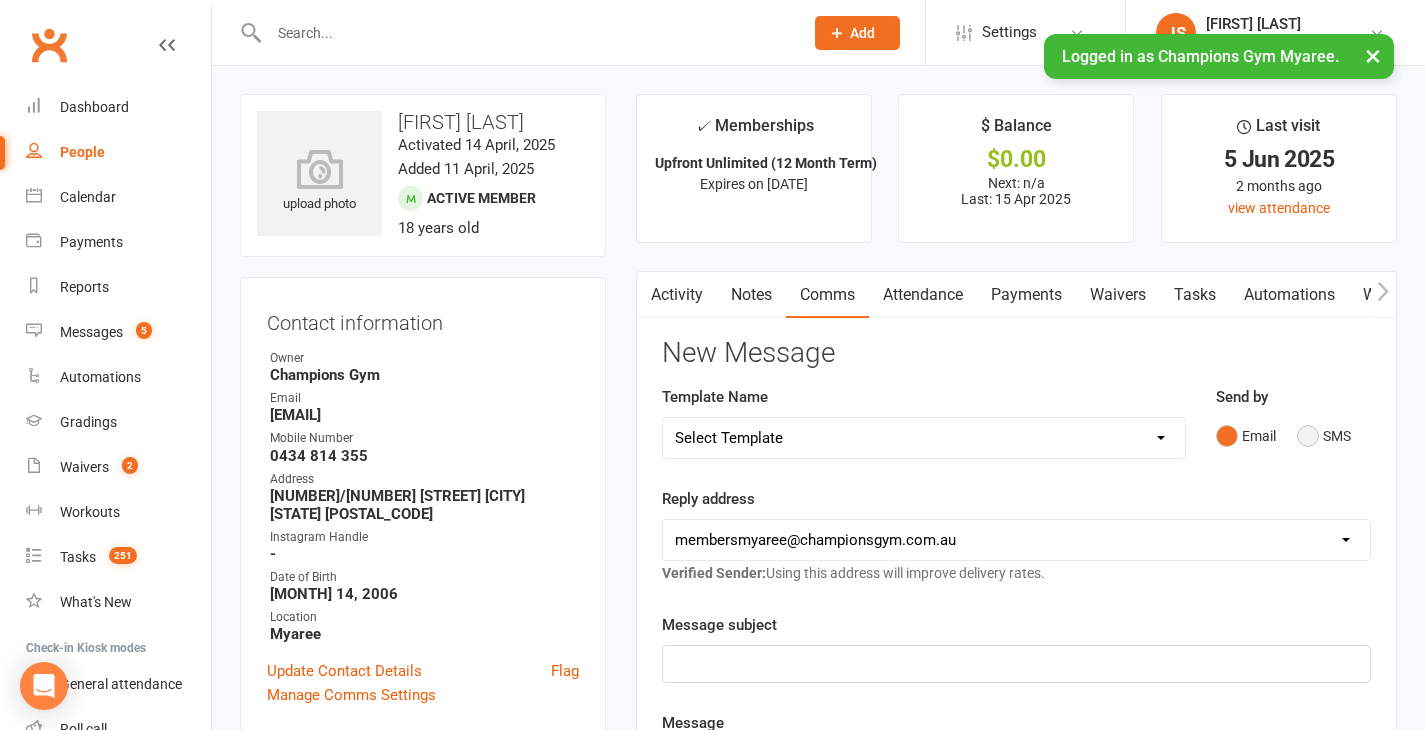 click on "SMS" at bounding box center [1324, 436] 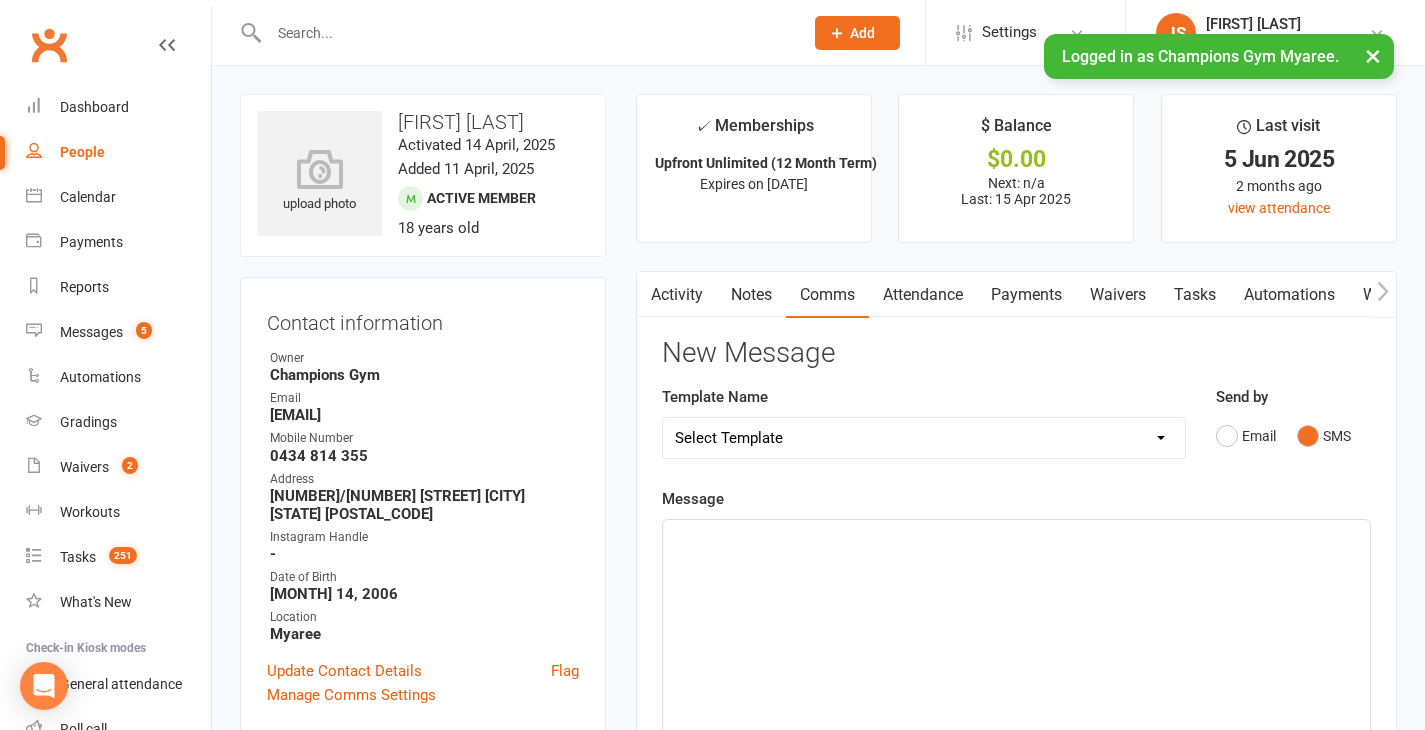 click on "﻿" 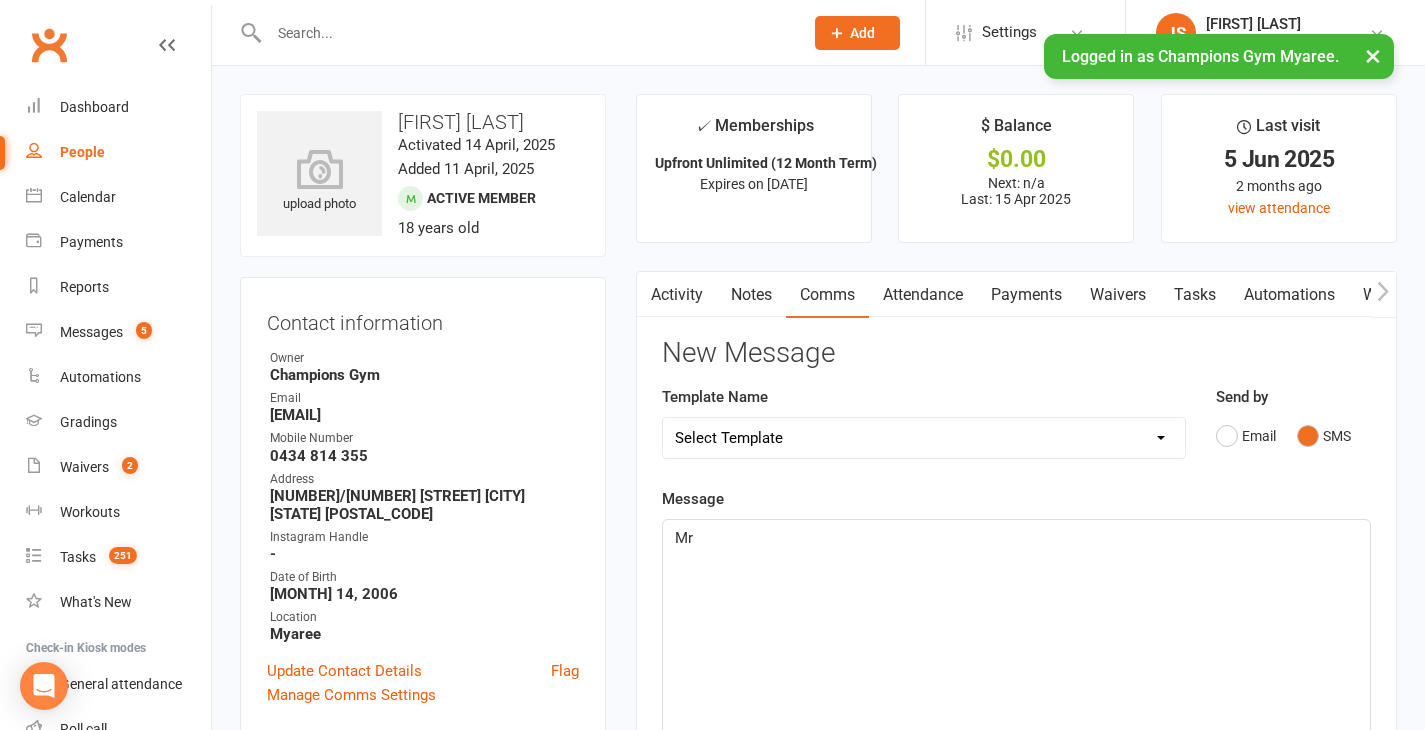 type 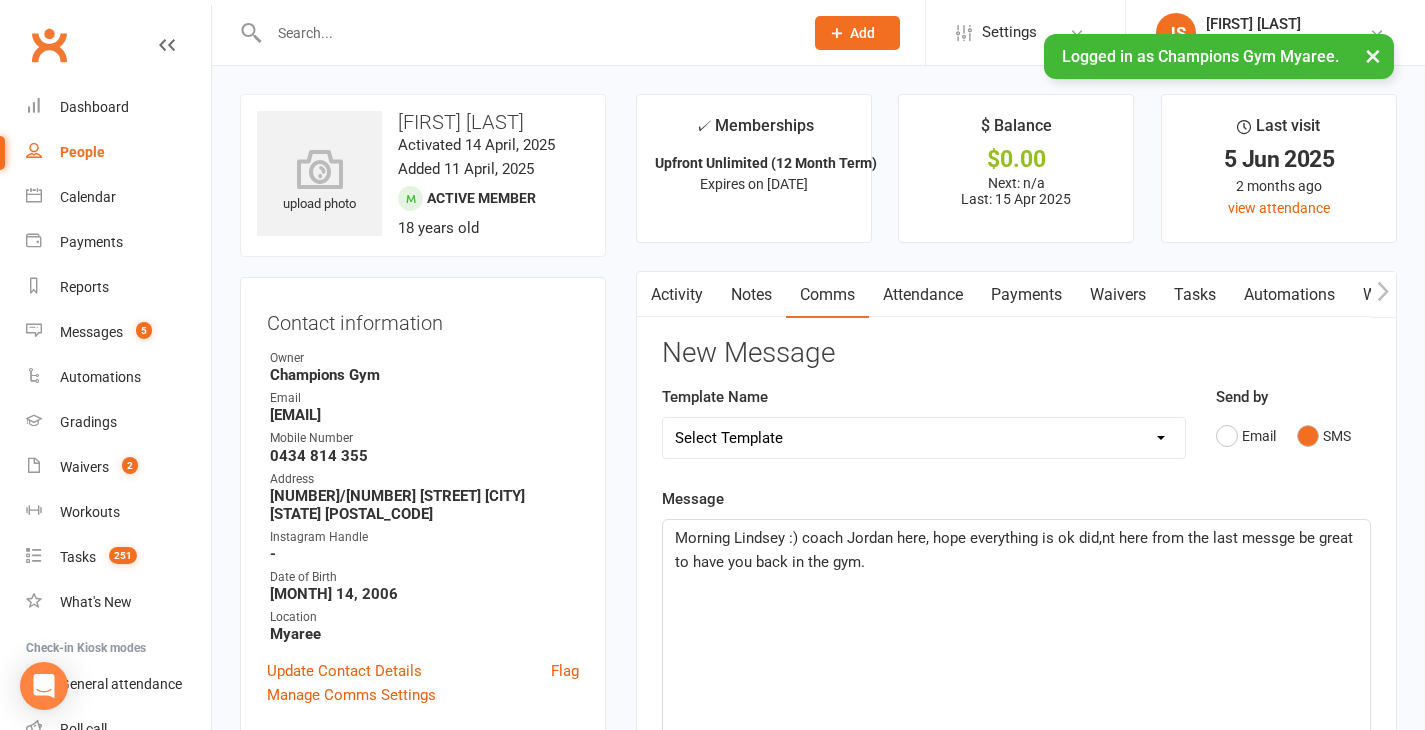 drag, startPoint x: 676, startPoint y: 557, endPoint x: 966, endPoint y: 630, distance: 299.0468 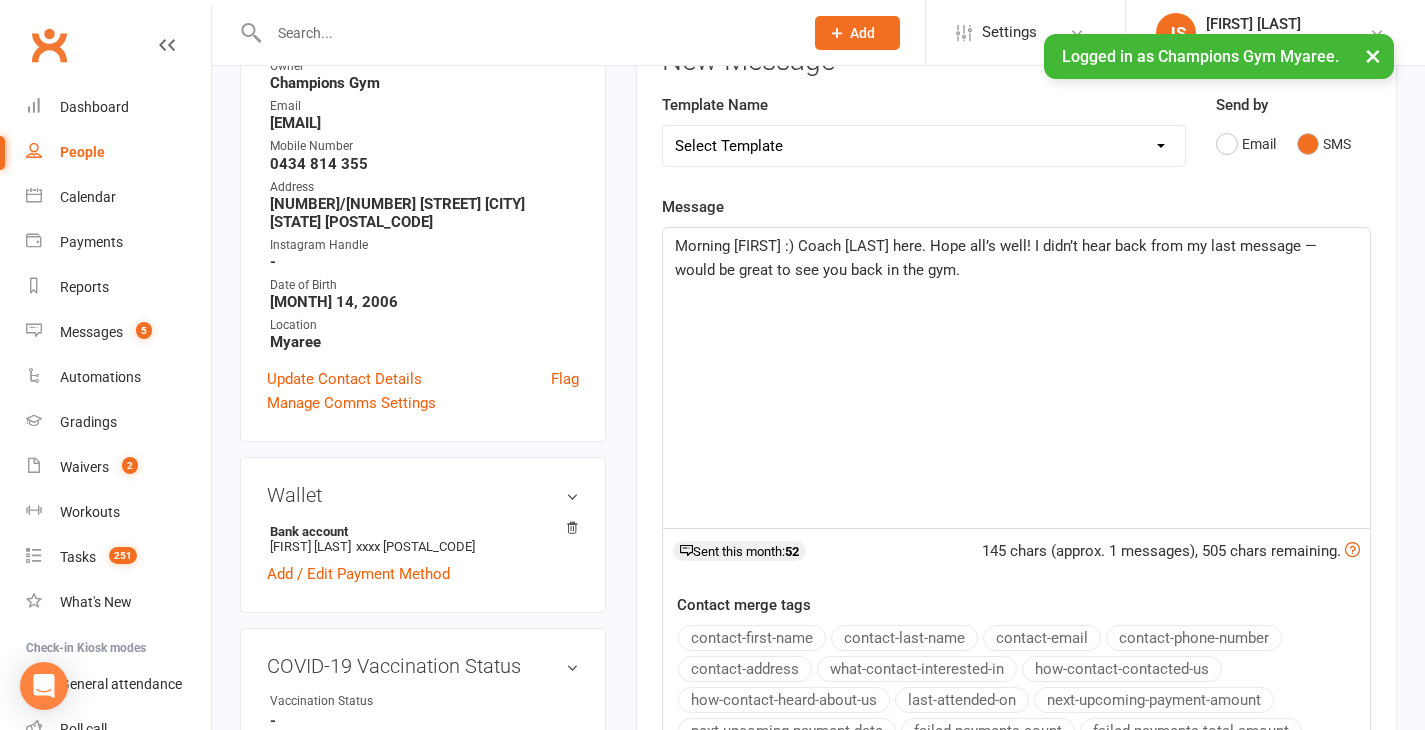 click on "contact-last-name" 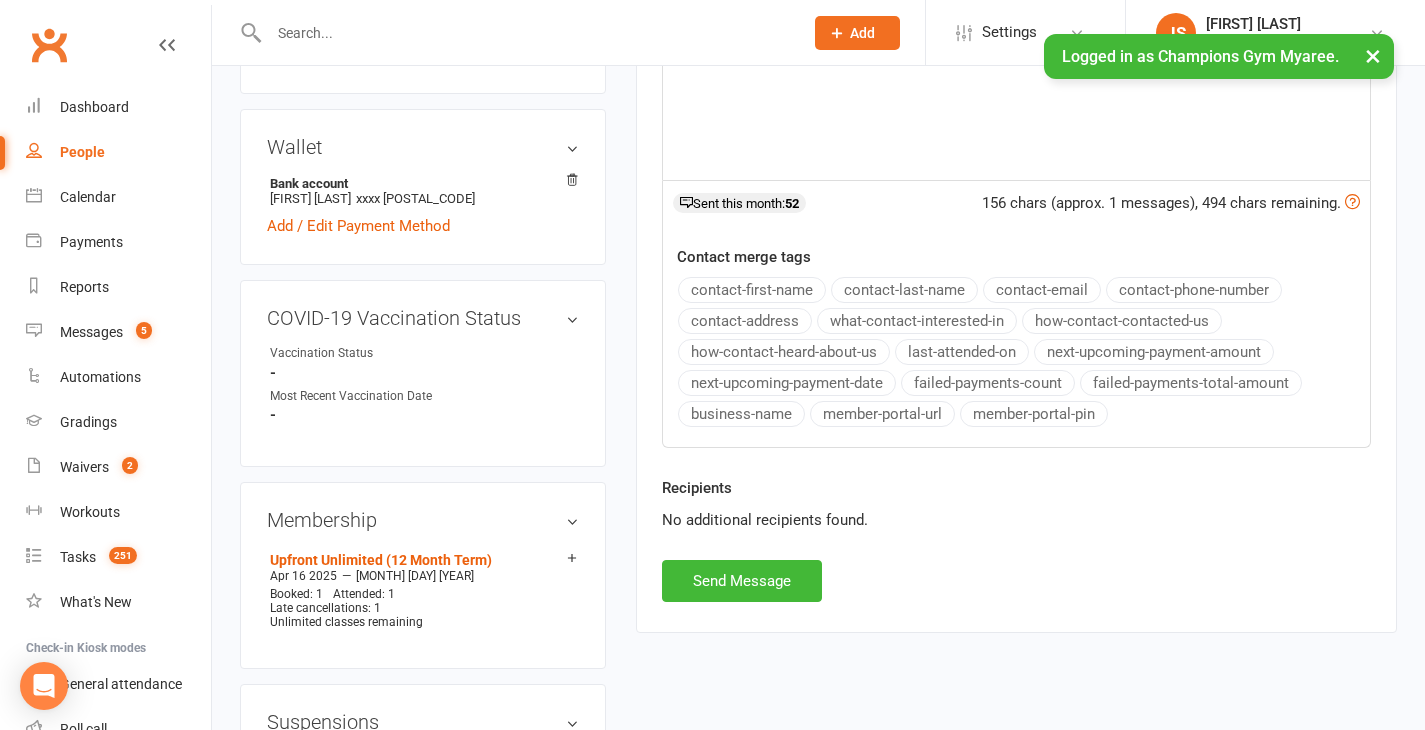 scroll, scrollTop: 656, scrollLeft: 0, axis: vertical 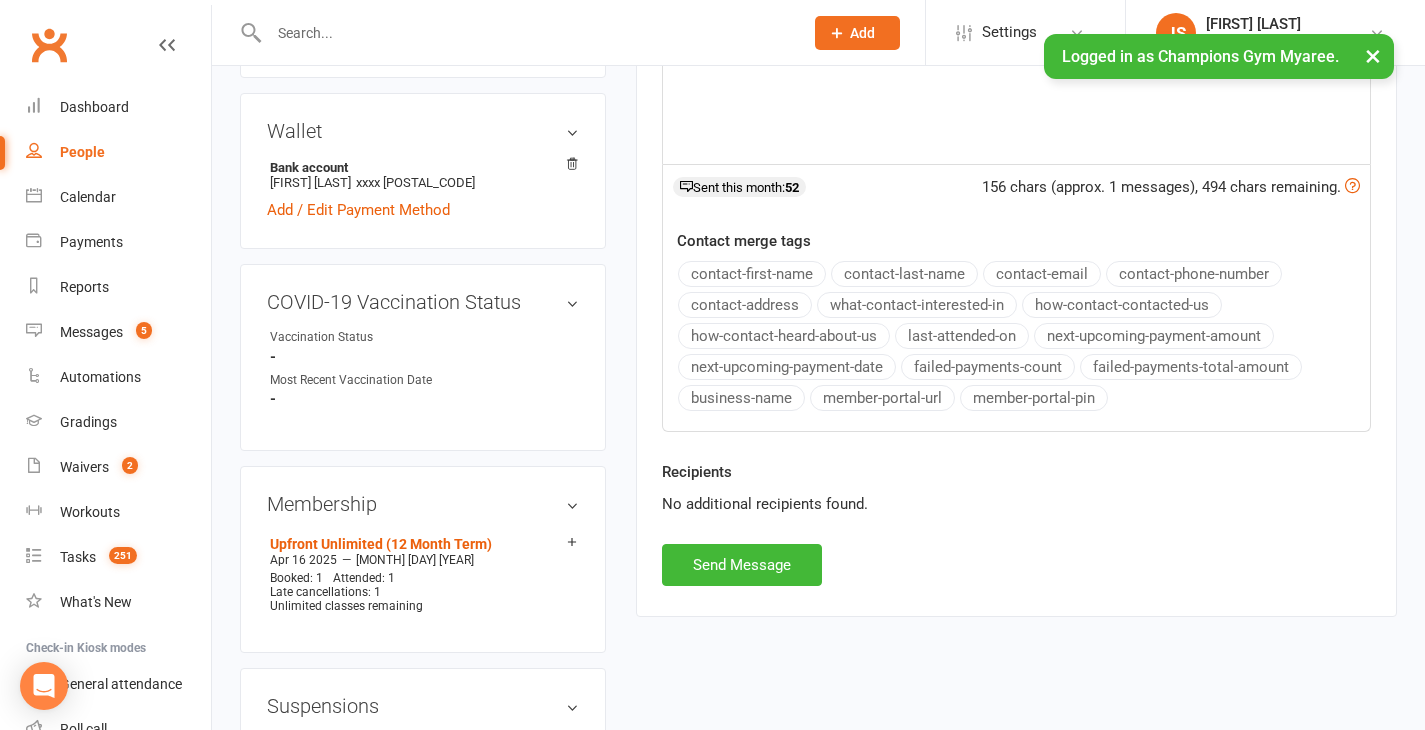 click on "New Message Template Name Select Template [Email] A. First Timer Trial [Email] Club Cleanliness [Email] Essential Packs Upsell [Email] 2024 Price Increase [Email] A special Gift for You [Email] CG Escapes 2026 - Koh Samui [Email] Champ Life Awards - Nominations [SMS] Class Cancelled [SMS] Class No Show [SMS] Clubworx login details sms [Email] Clubworx login- Welcome to CG [Email] COVID-19 Vaccination Mandate [SMS] Facebook group invite [Email] Facebook Page Invite [SMS] First Class SMS [SMS] First Timer Trial - Day before 1st class [Email] Glove upsell [SMS] Google review Request [Email] [Grading] Exemption Letter, Boxing [Email] [Grading] Exemption Letter, Muay Thai [SMS] [Grading] SMS To RSVP [Email] [Grading] Variation to Membership Email [Email] Halloween Dress Up Reminder Email [SMS] Halloween Dress Up Reminder SMS [Email] Hitout Event [Email] Member Newsletter (Monthly) [Email] New Starter Program - Final Body Scan Reminder Email [SMS] New Starter Program - Final Body Scan Reminder SMS Send by Email" at bounding box center (1016, 134) 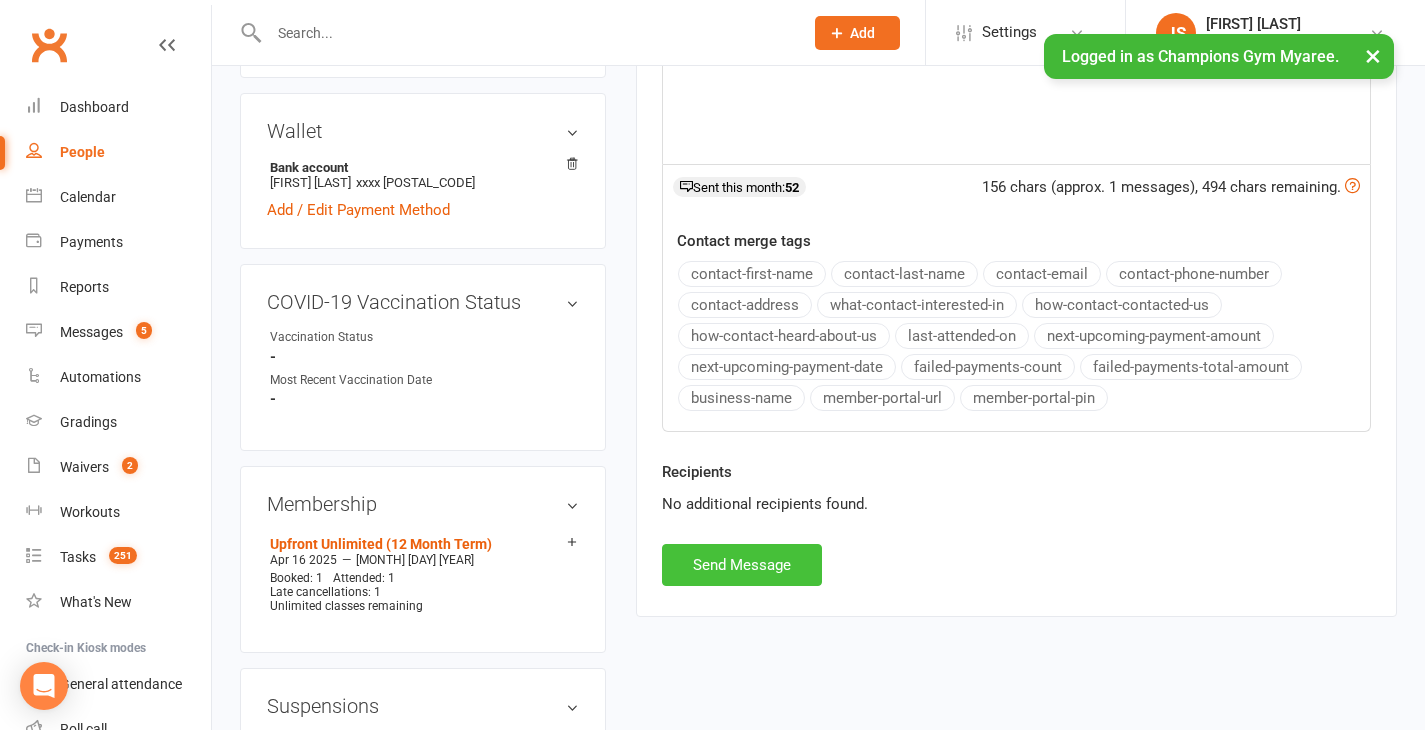 click on "Send Message" at bounding box center (742, 565) 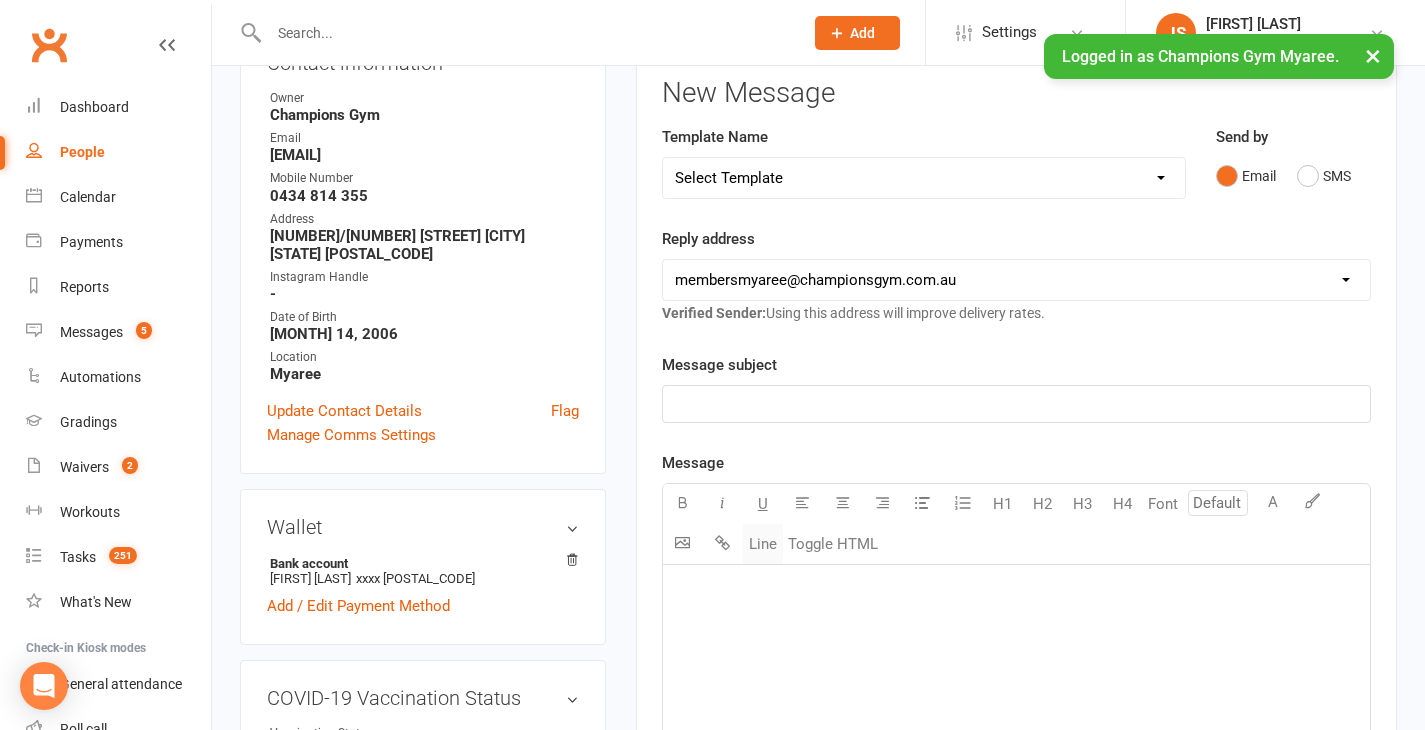 scroll, scrollTop: 0, scrollLeft: 0, axis: both 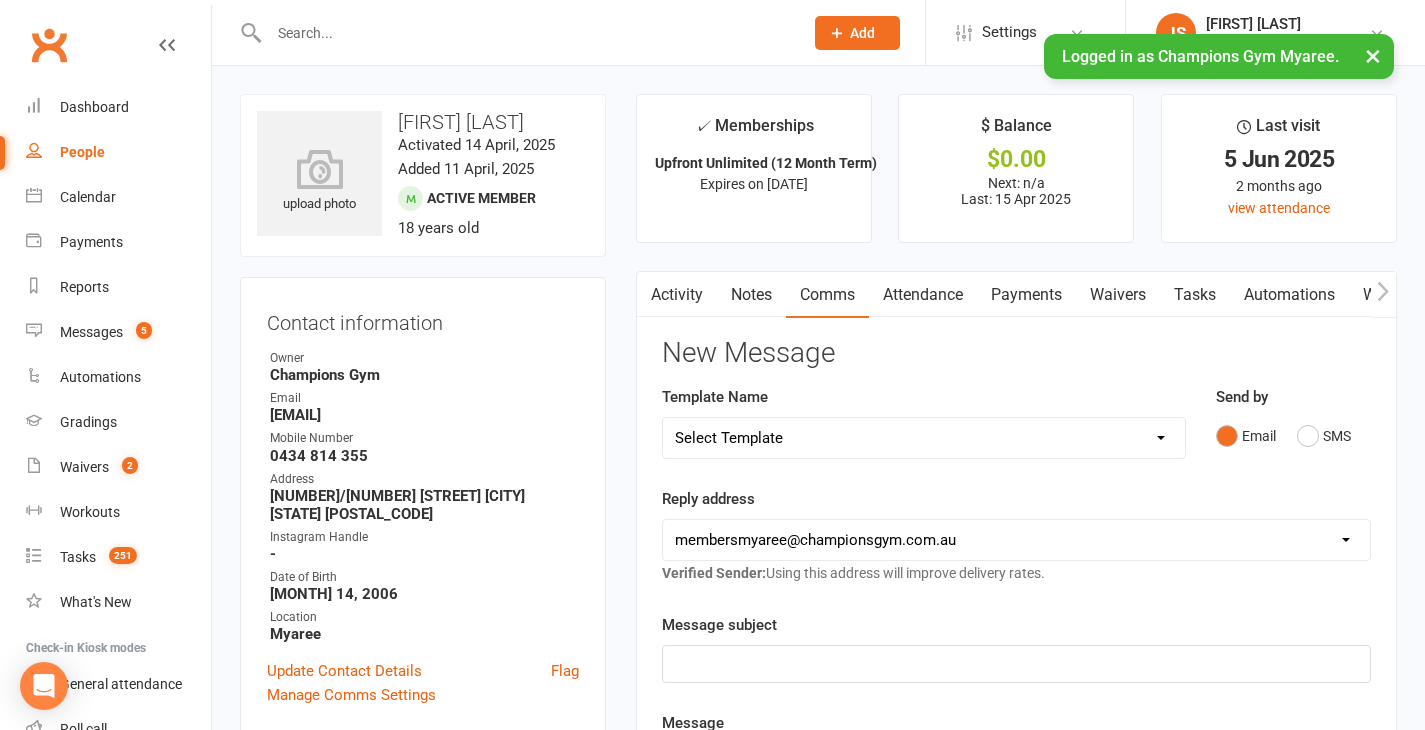 click at bounding box center [526, 33] 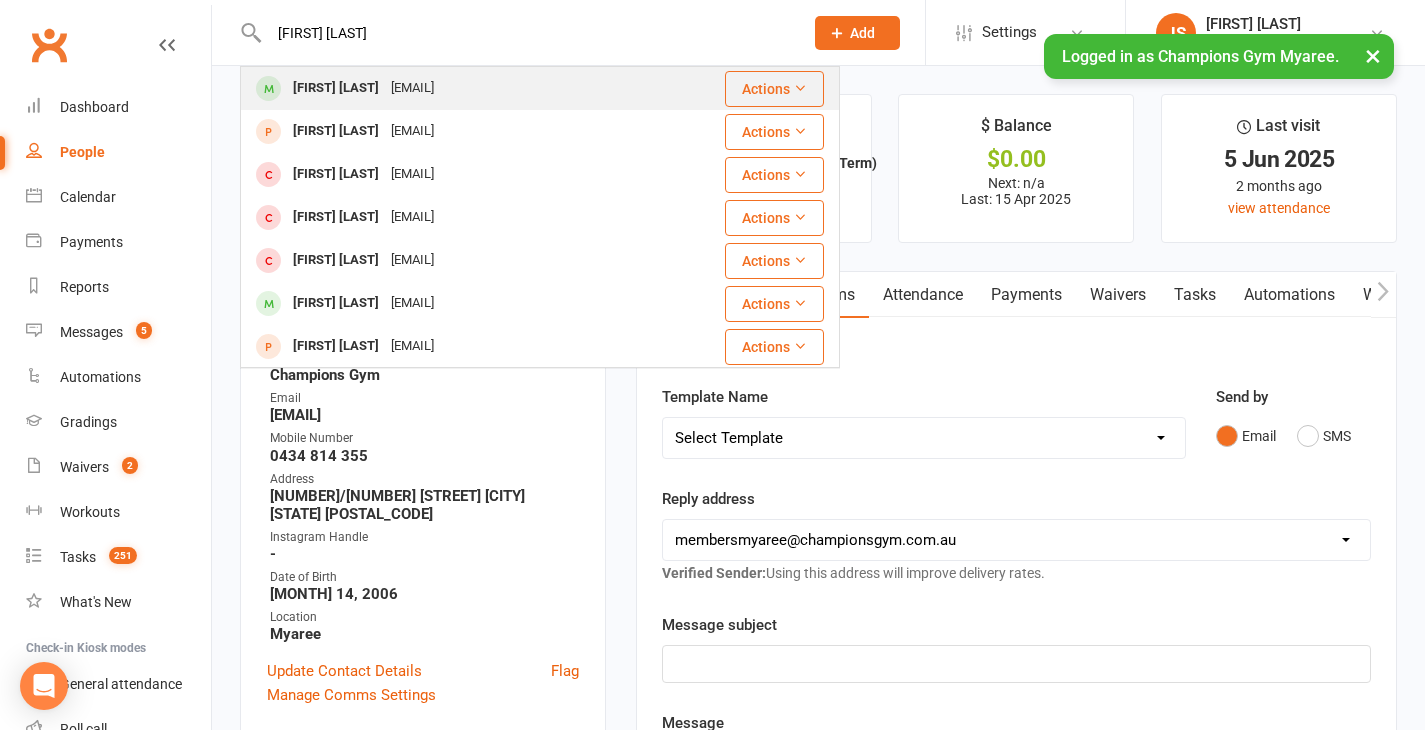 type on "[FIRST] [LAST]" 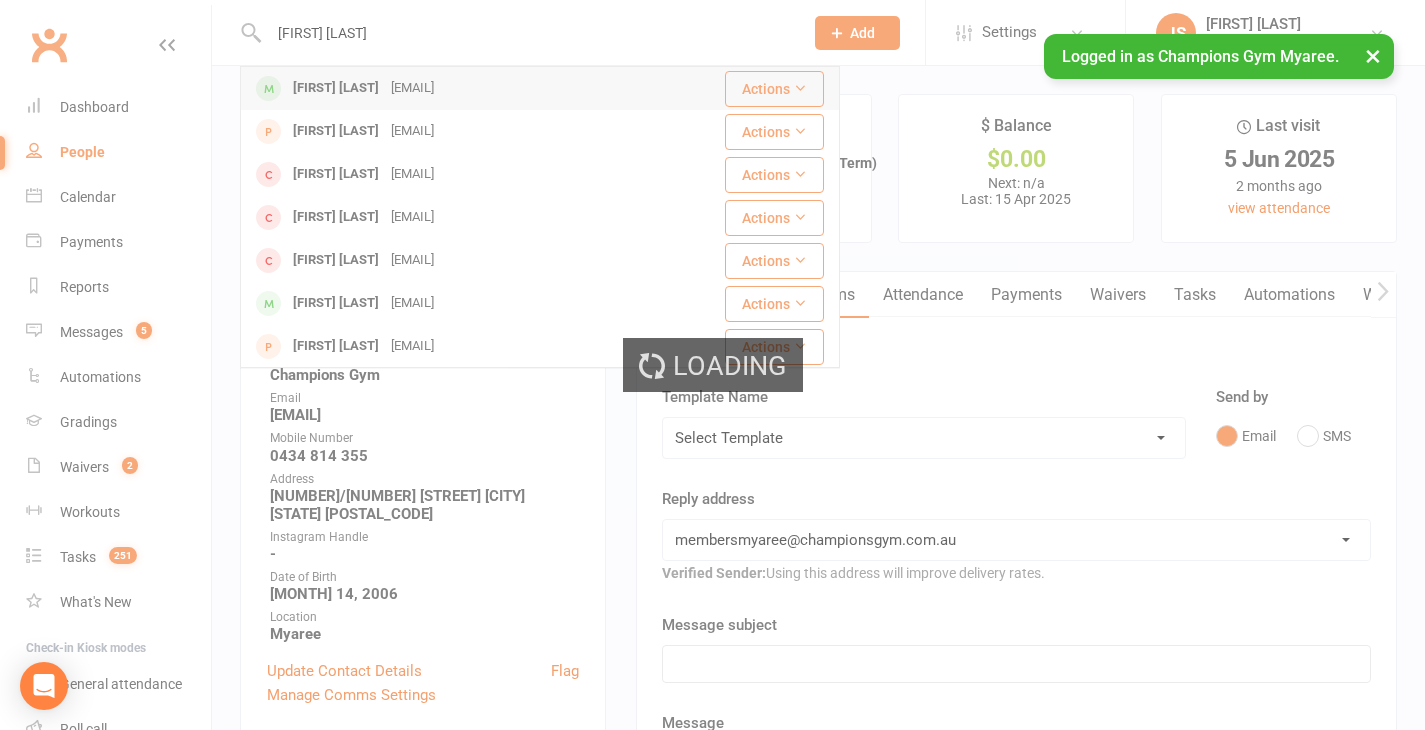 type 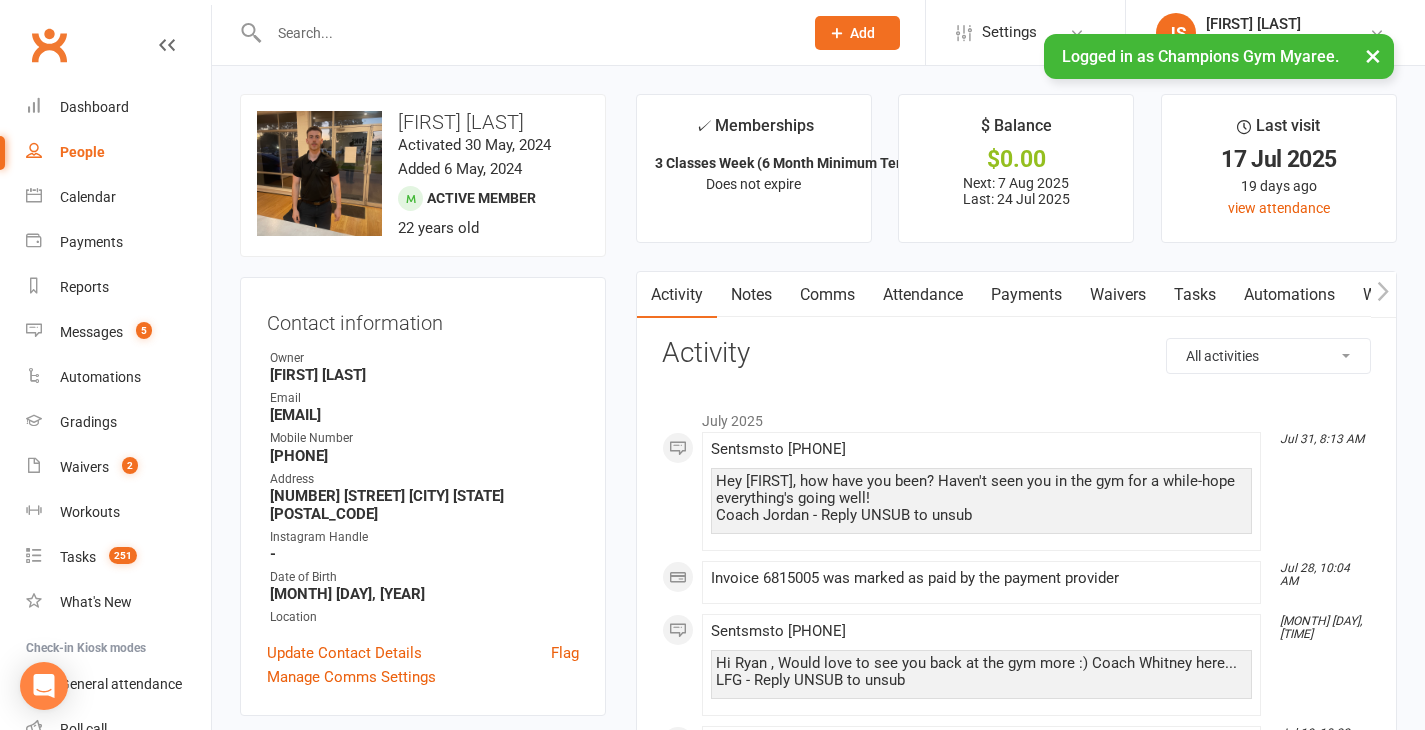 click on "Comms" at bounding box center [827, 295] 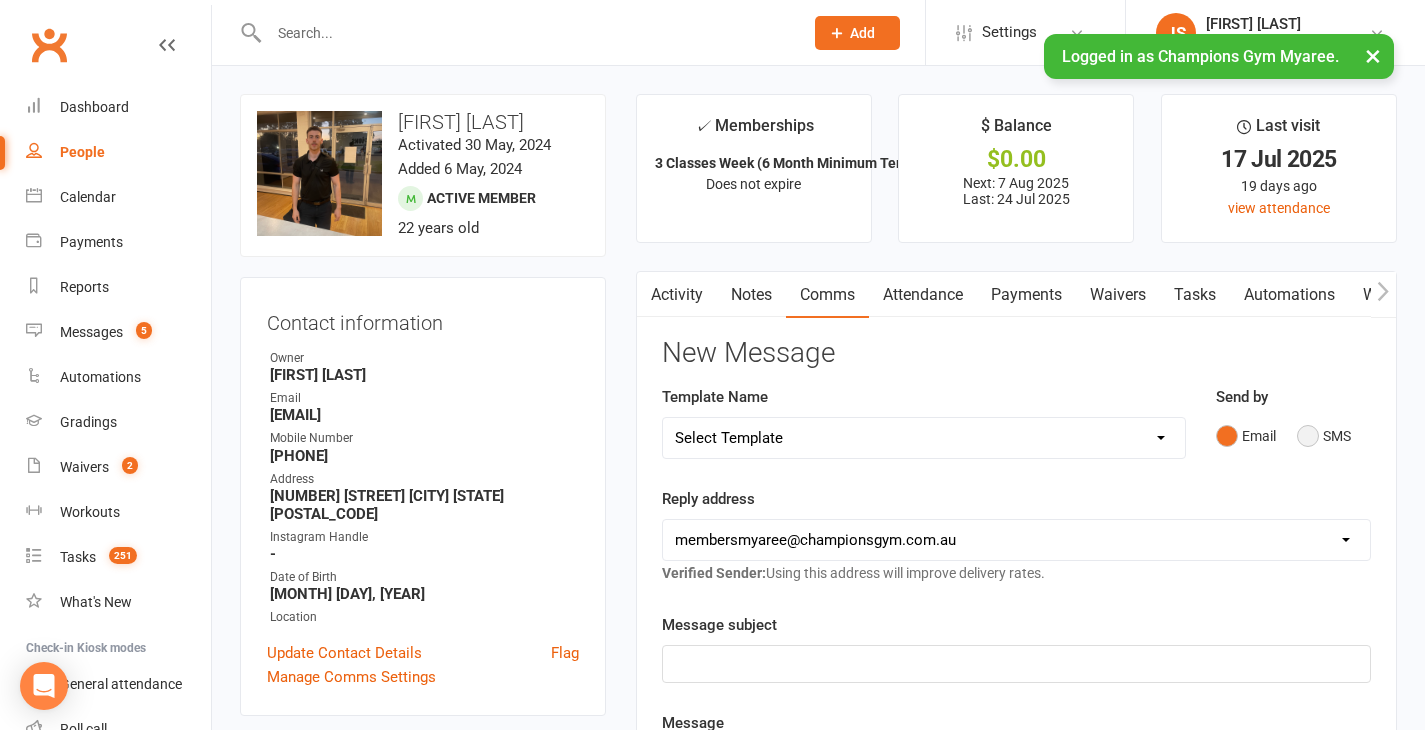 click on "SMS" at bounding box center [1324, 436] 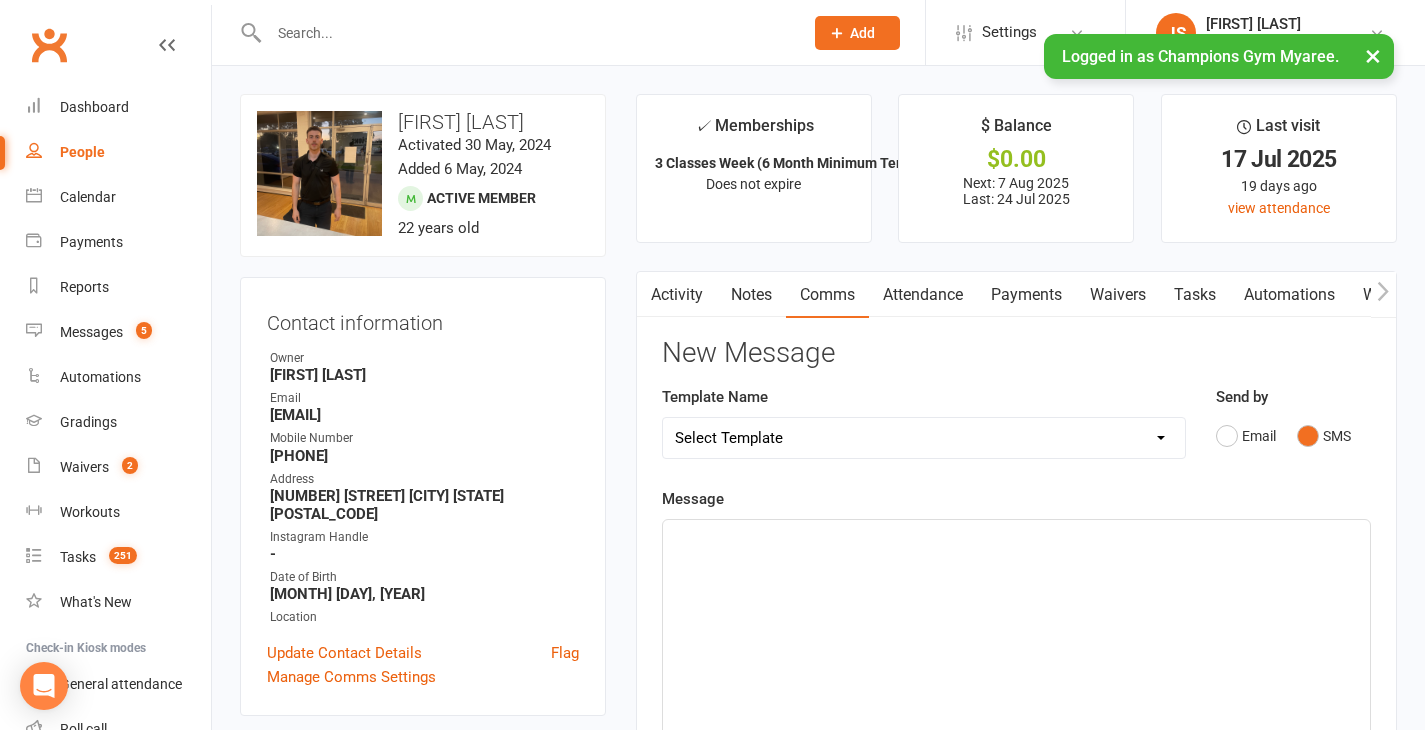 click on "﻿" 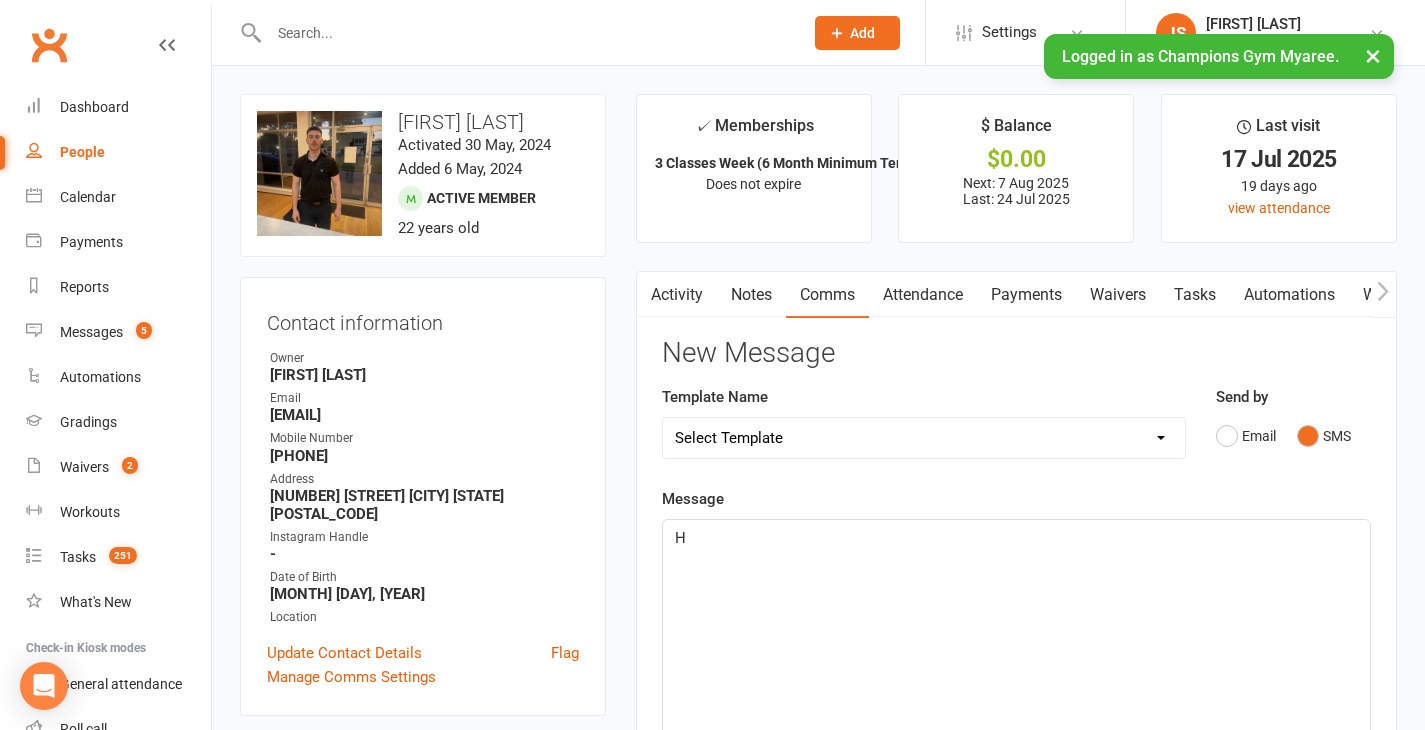 type 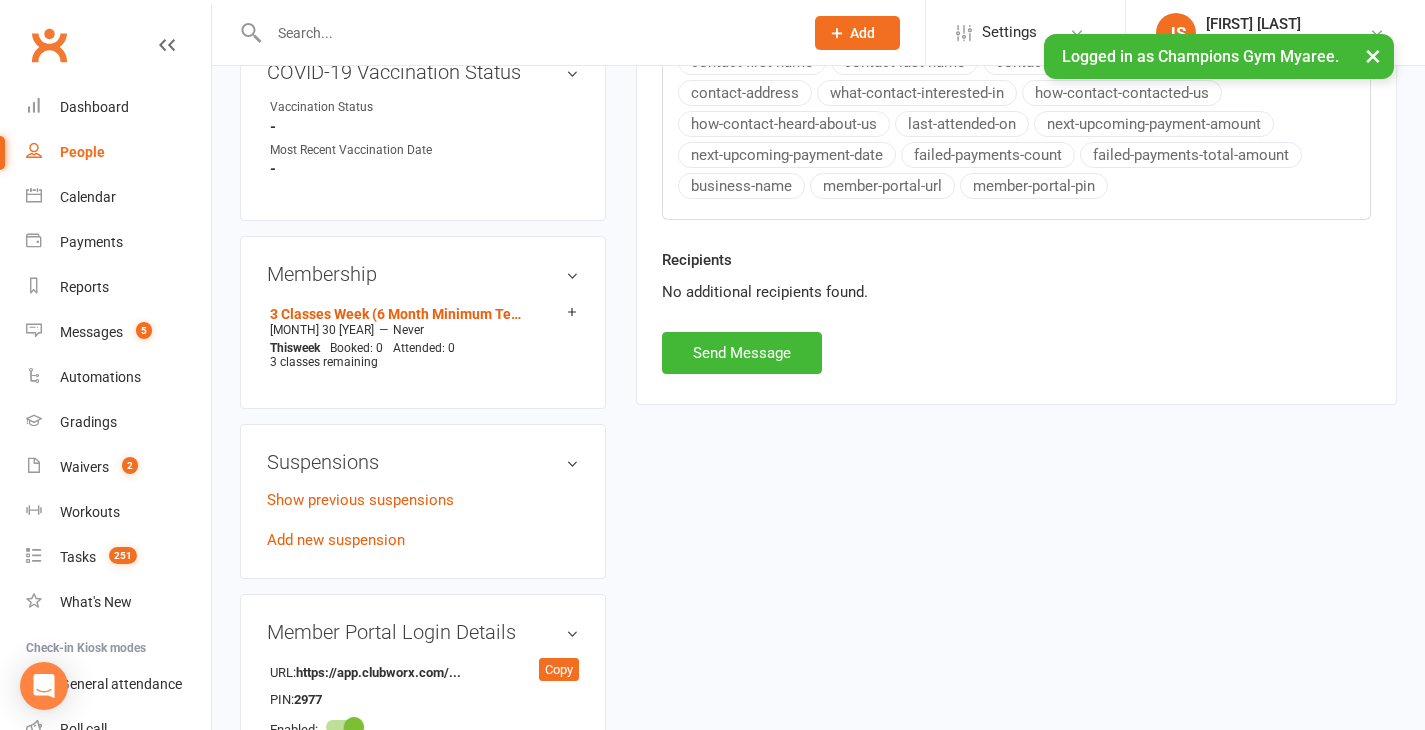 scroll, scrollTop: 891, scrollLeft: 0, axis: vertical 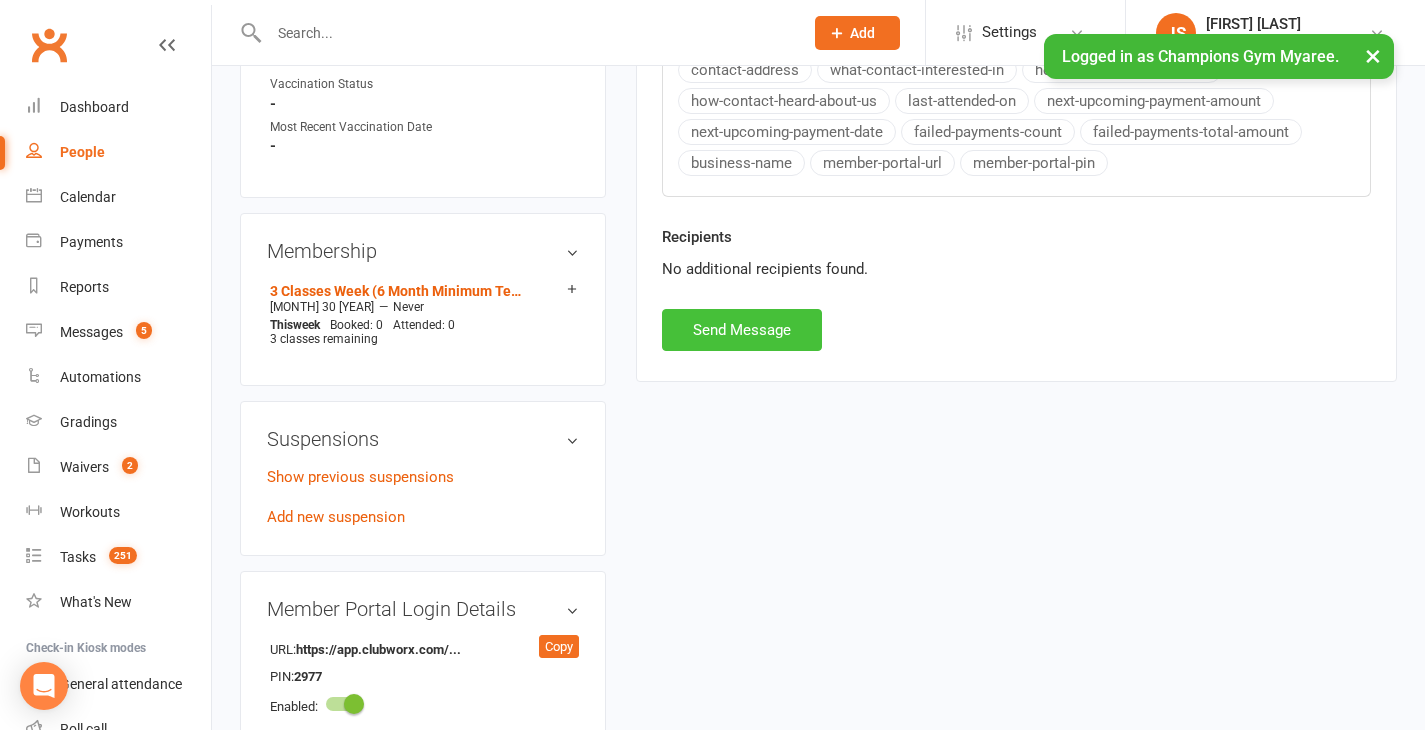 click on "Send Message" at bounding box center [742, 330] 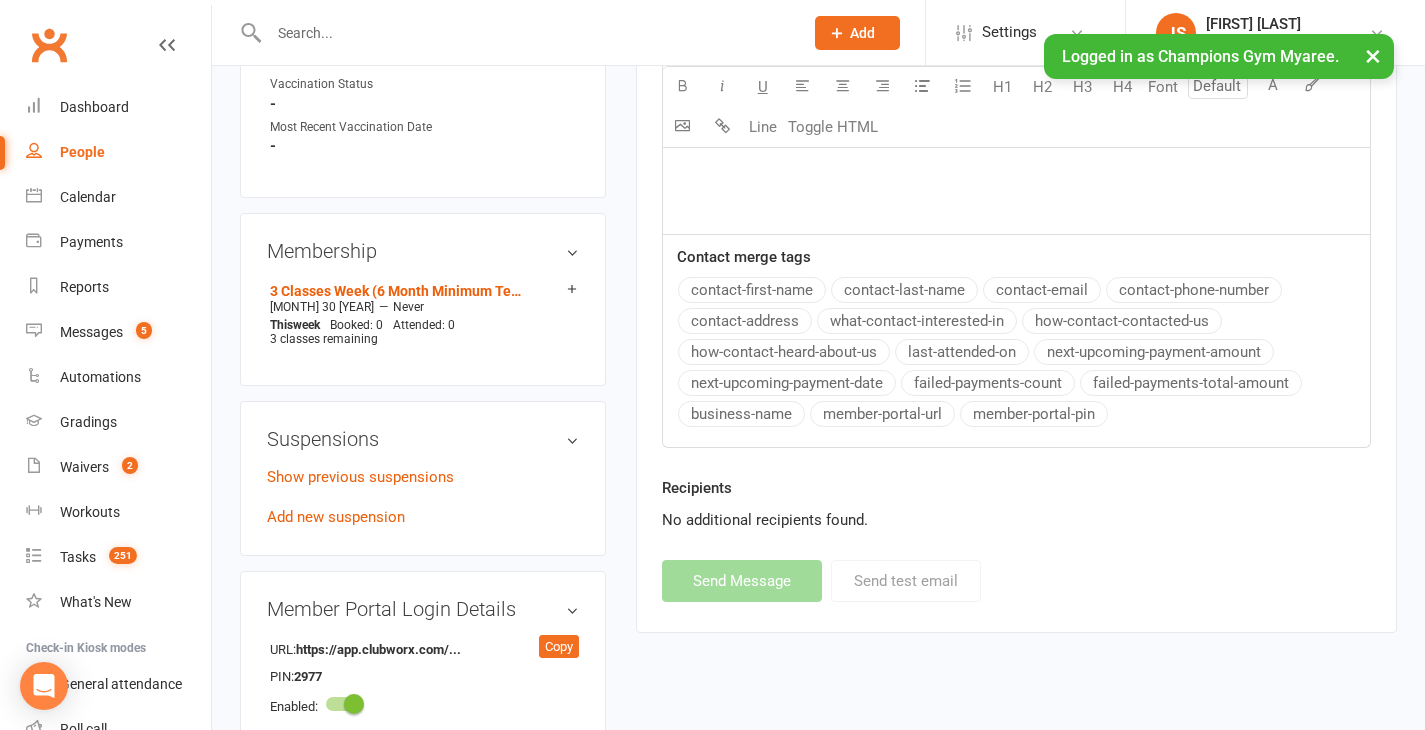 click at bounding box center (526, 33) 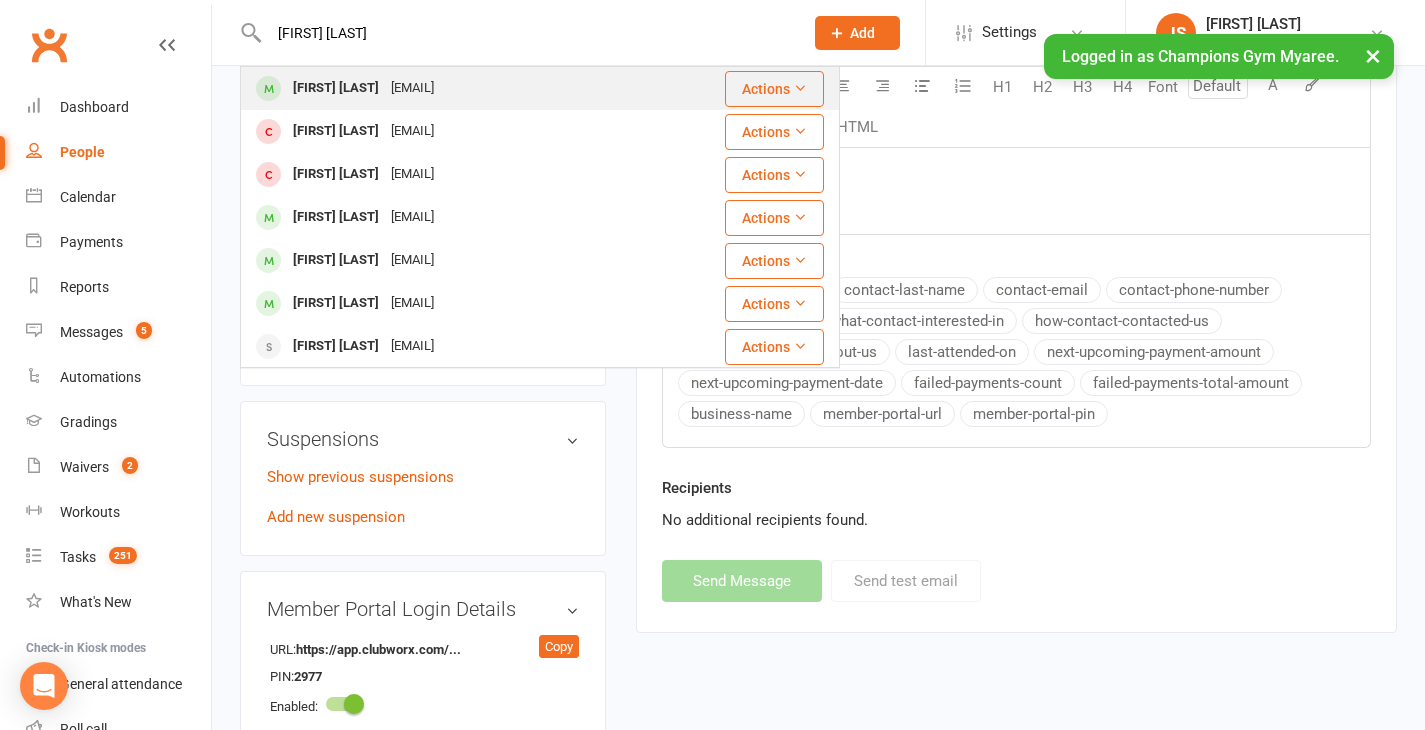 type on "[FIRST] [LAST]" 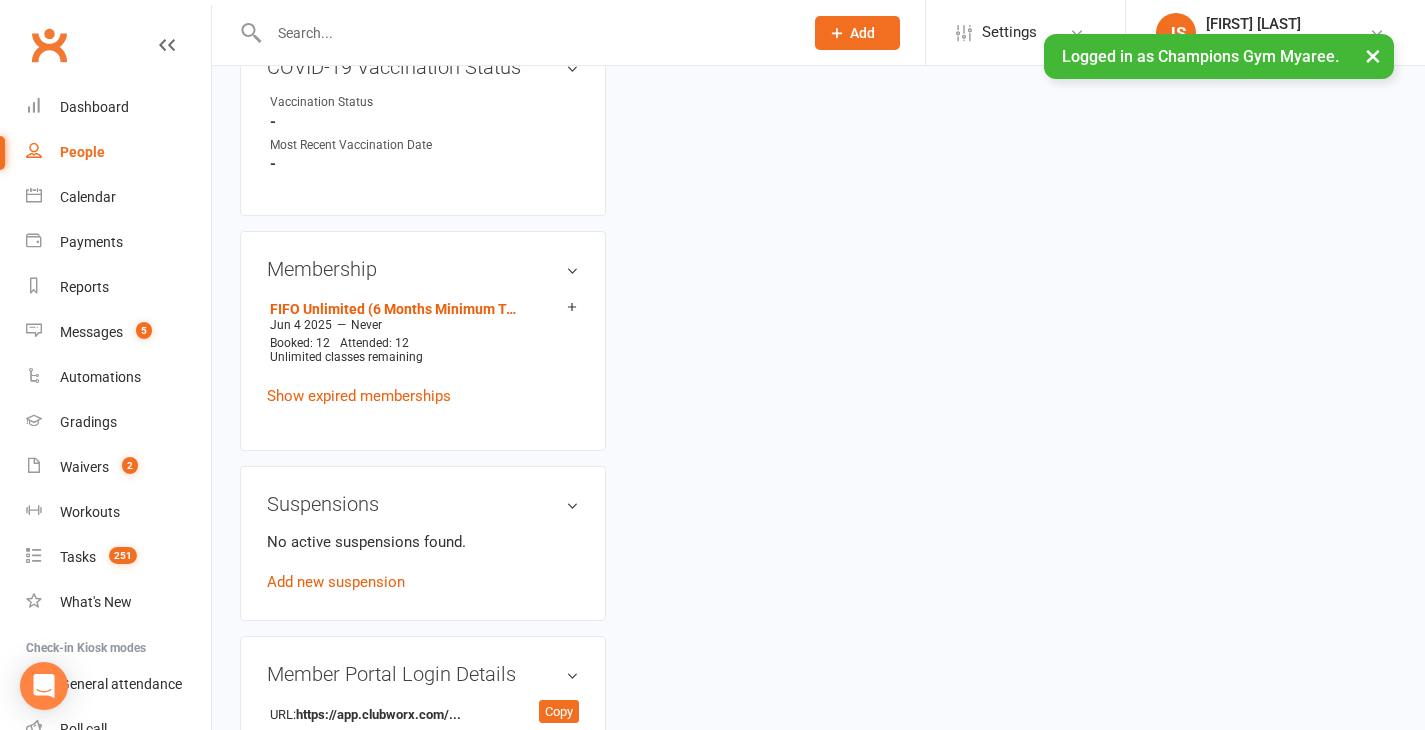 scroll, scrollTop: 0, scrollLeft: 0, axis: both 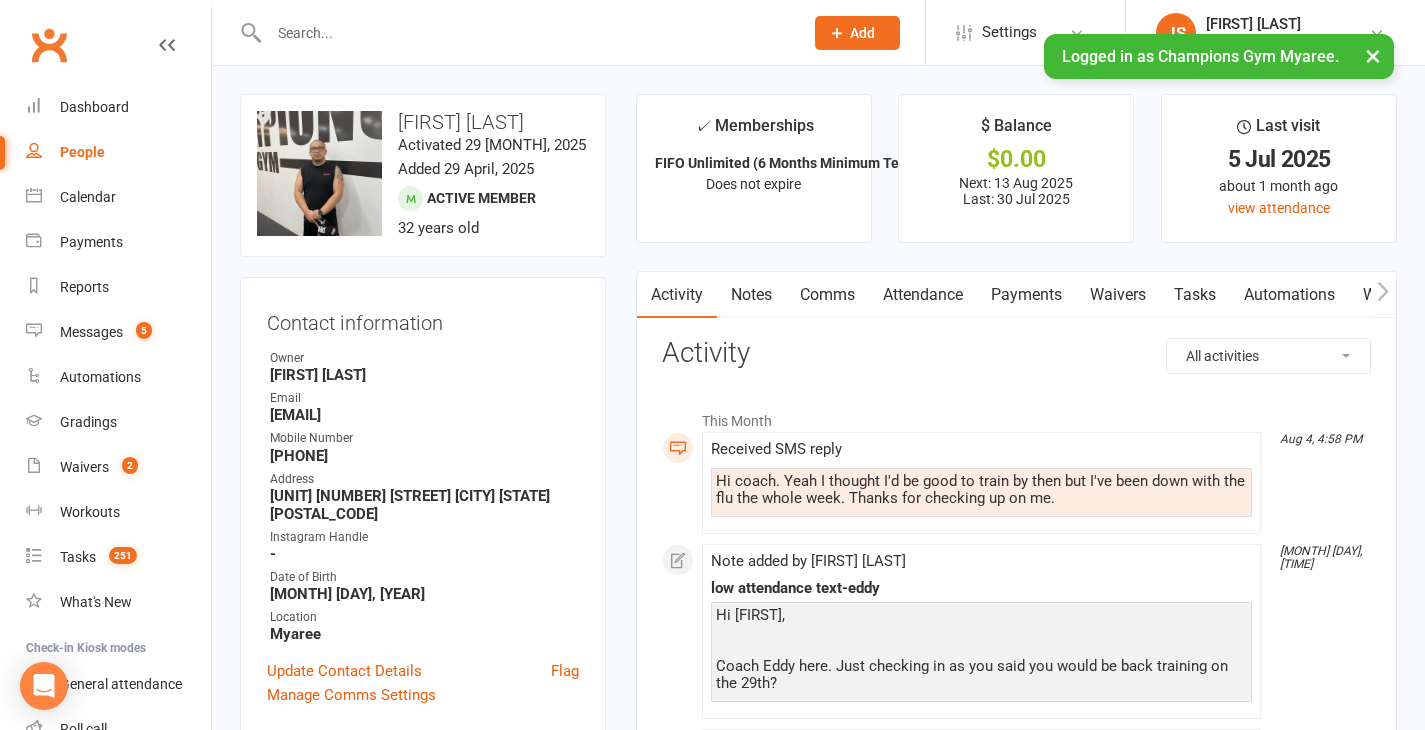 click on "Comms" at bounding box center (827, 295) 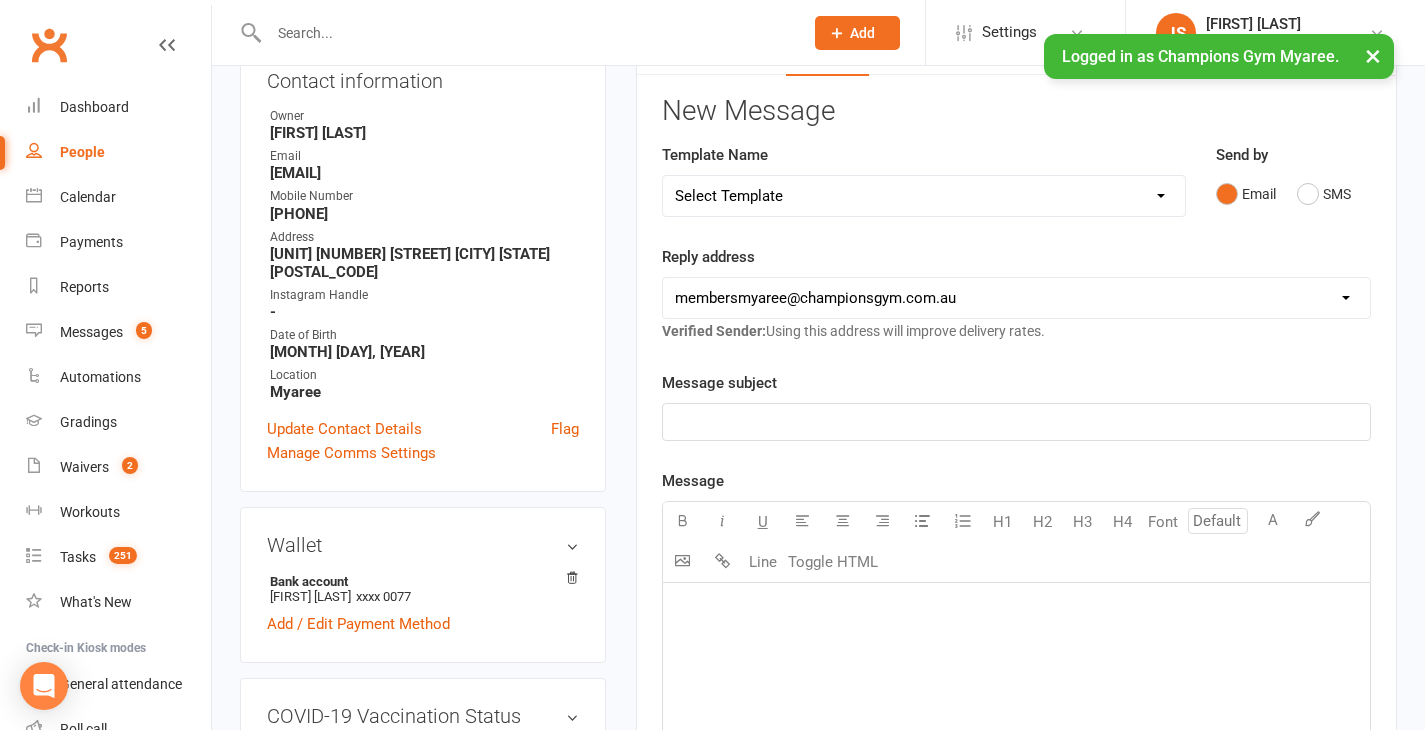 scroll, scrollTop: 286, scrollLeft: 0, axis: vertical 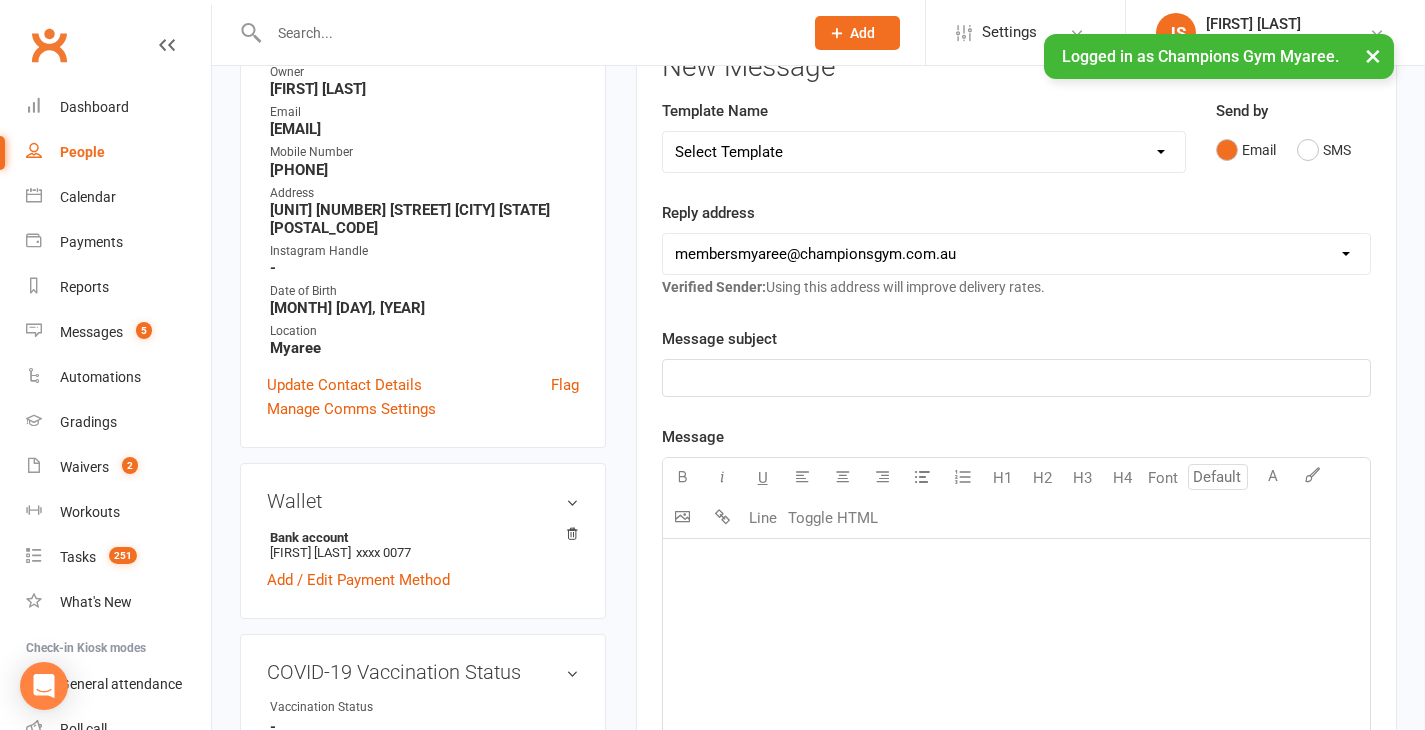 click on "﻿" 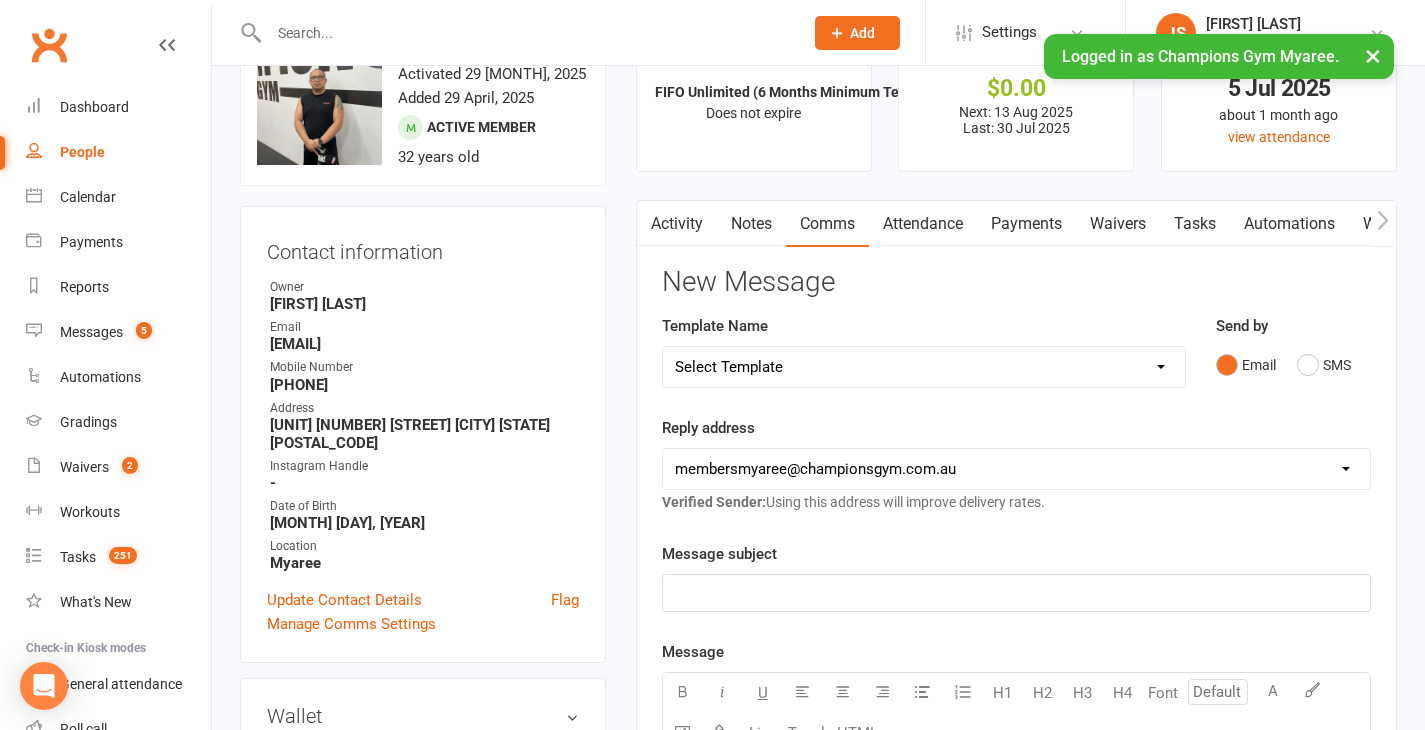 scroll, scrollTop: 68, scrollLeft: 0, axis: vertical 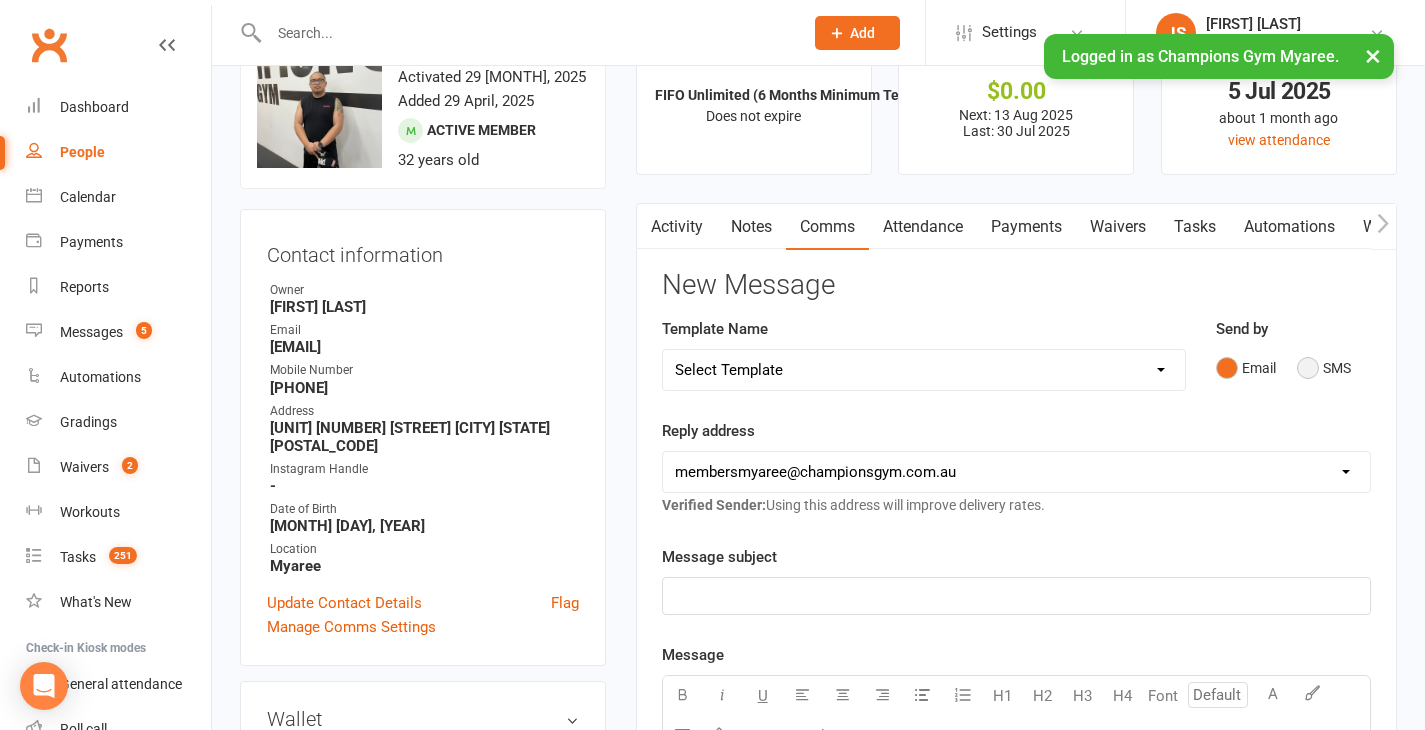 click on "SMS" at bounding box center [1324, 368] 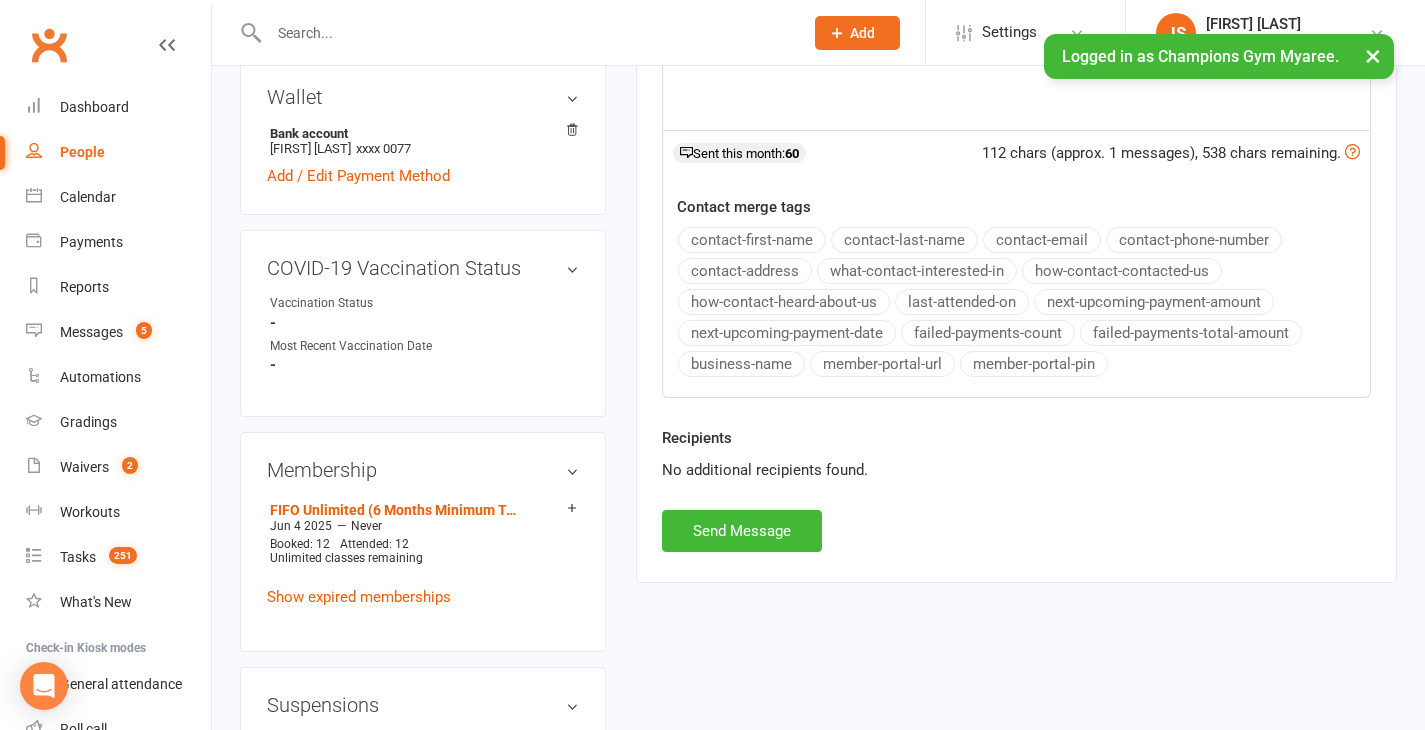 scroll, scrollTop: 688, scrollLeft: 0, axis: vertical 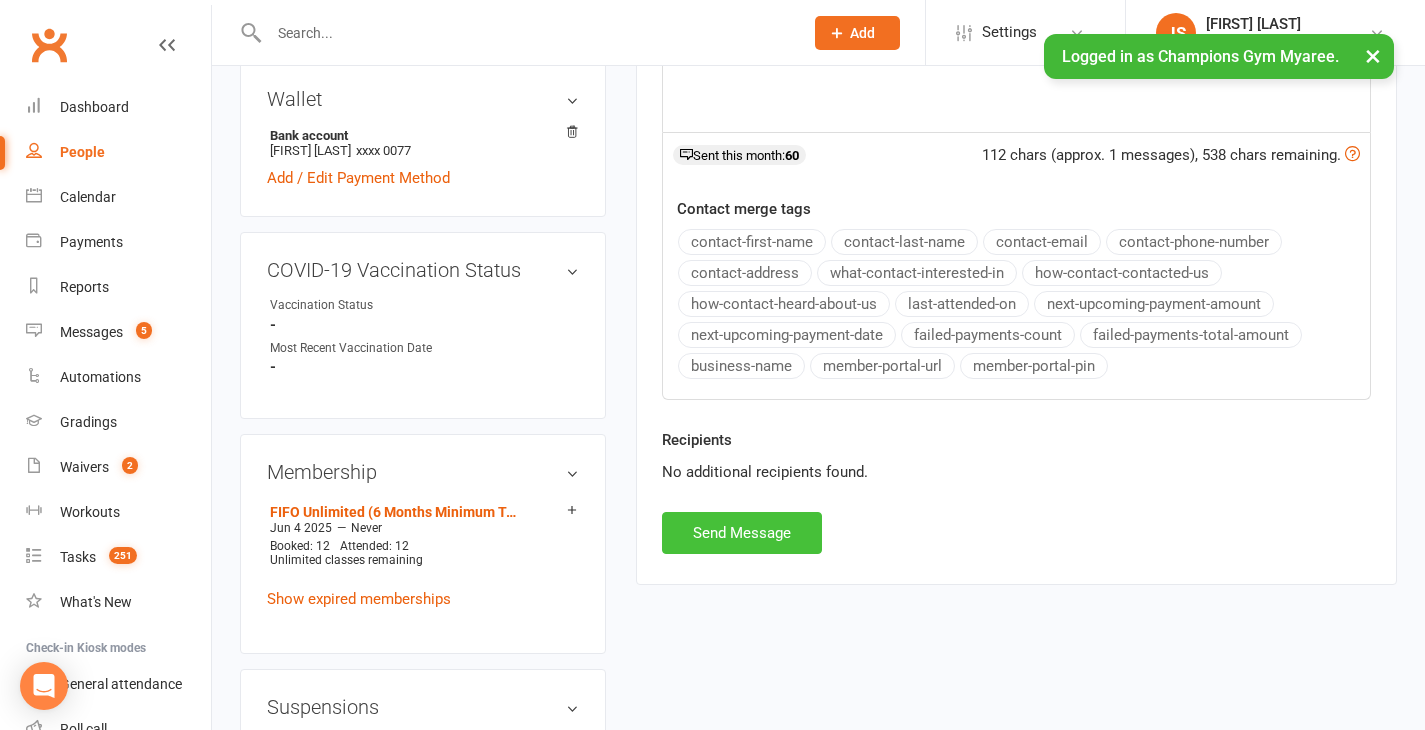 click on "Send Message" at bounding box center (742, 533) 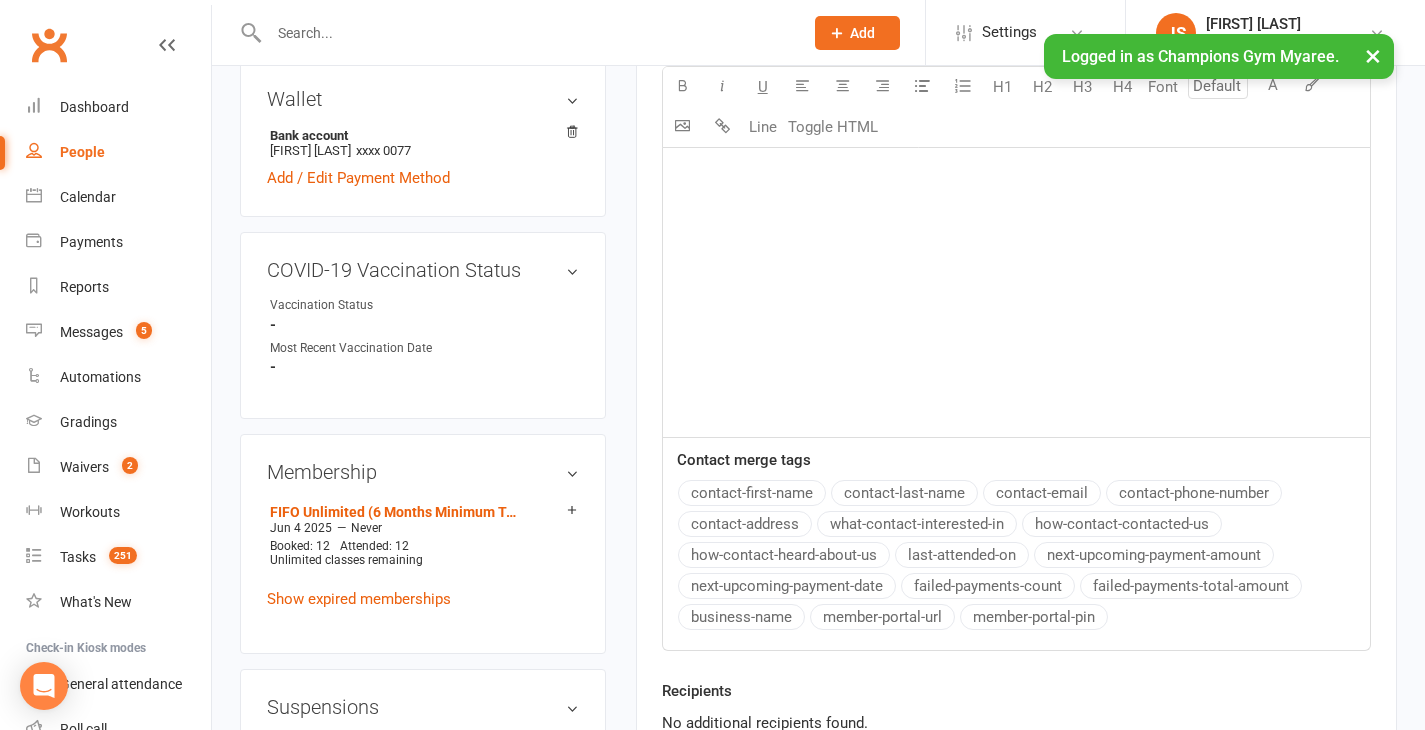 click at bounding box center (526, 33) 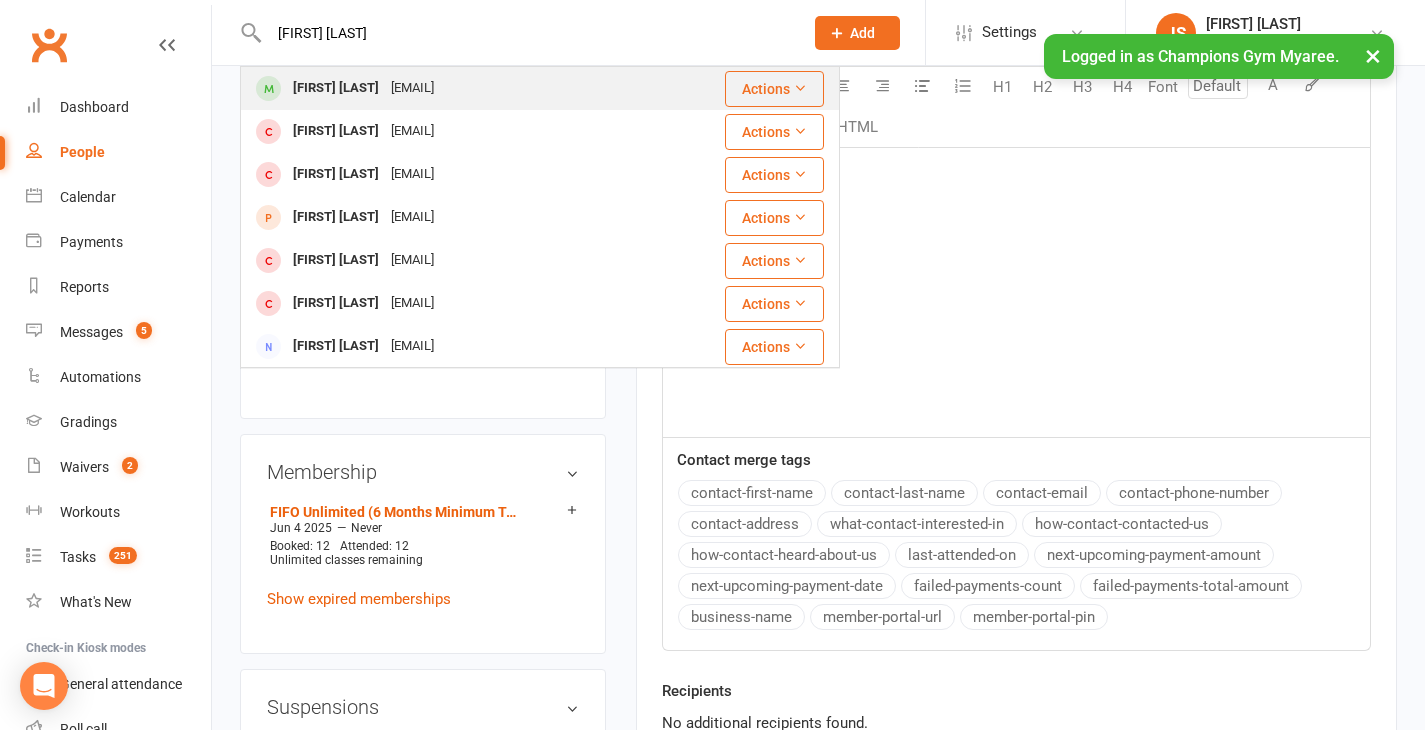 type on "[FIRST] [LAST]" 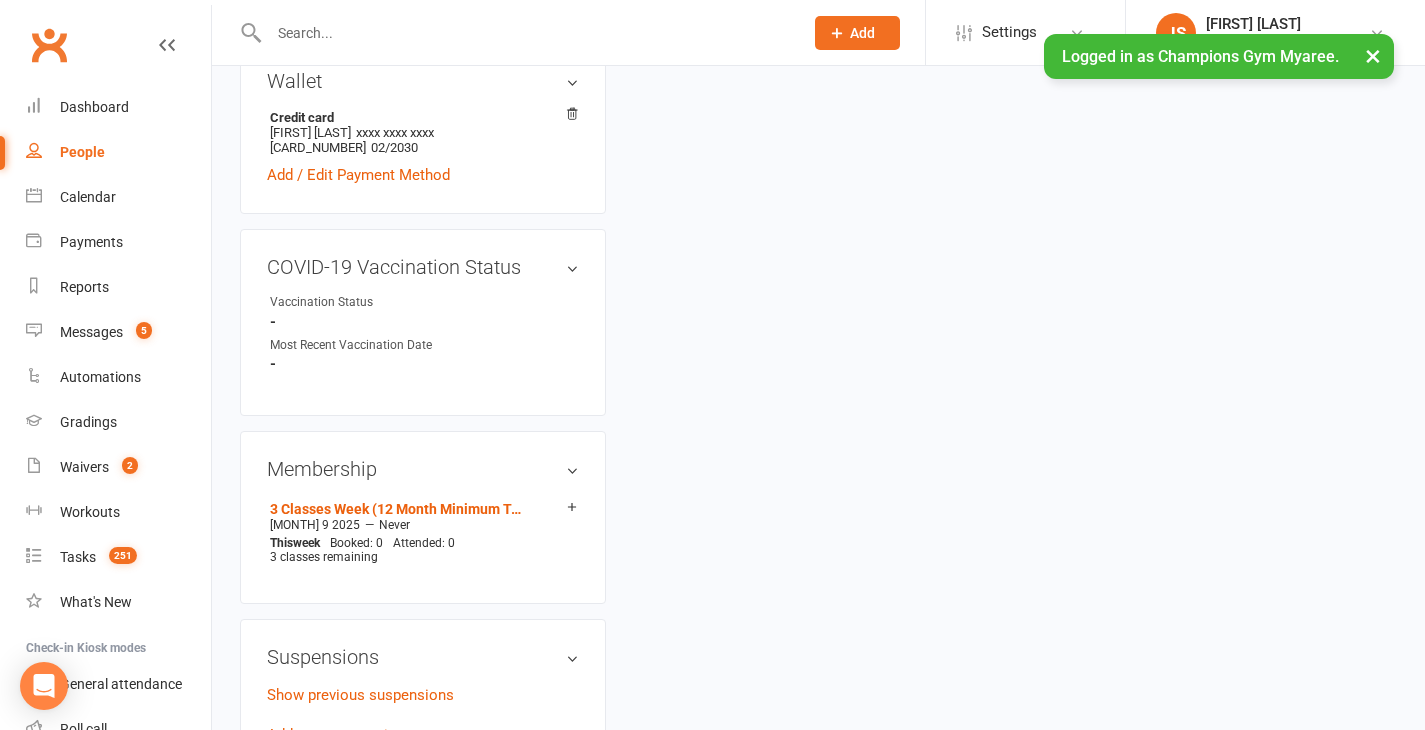 scroll, scrollTop: 0, scrollLeft: 0, axis: both 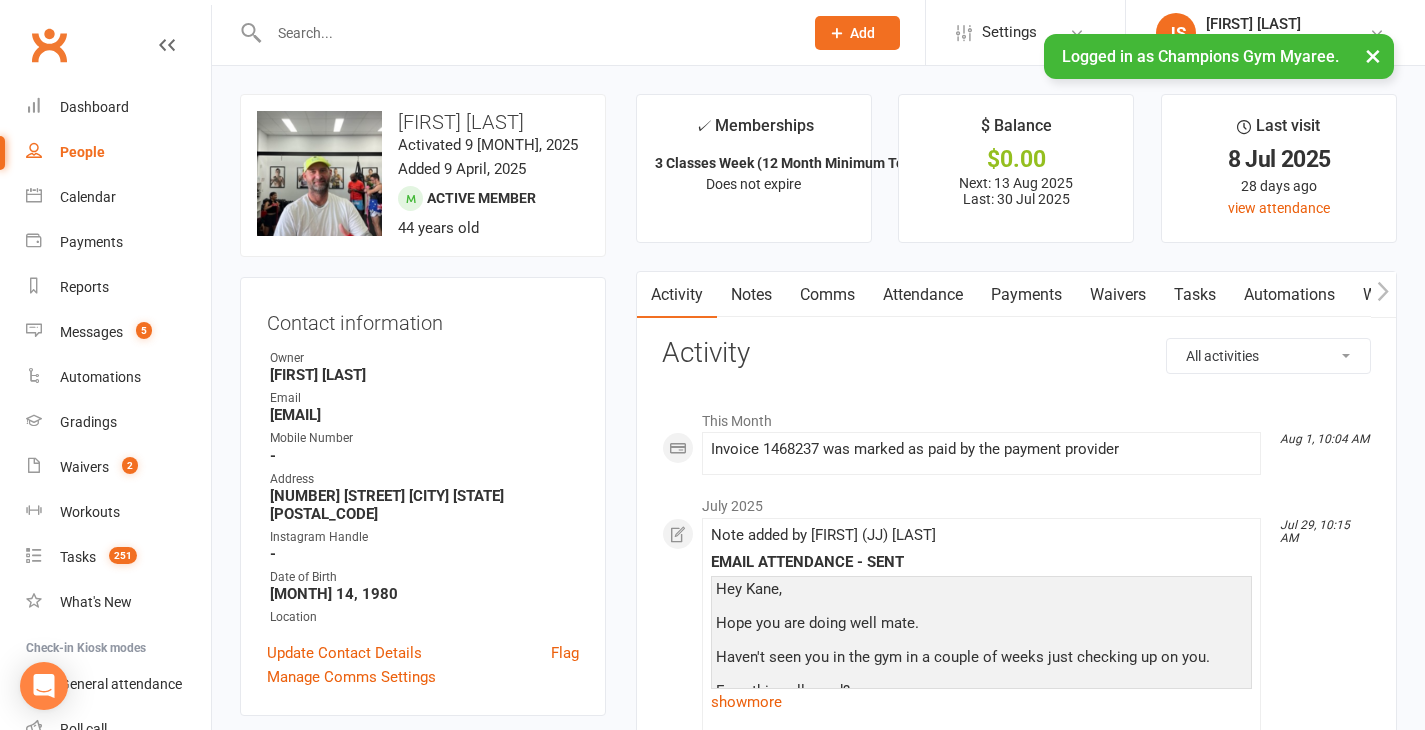 click on "Comms" at bounding box center [827, 295] 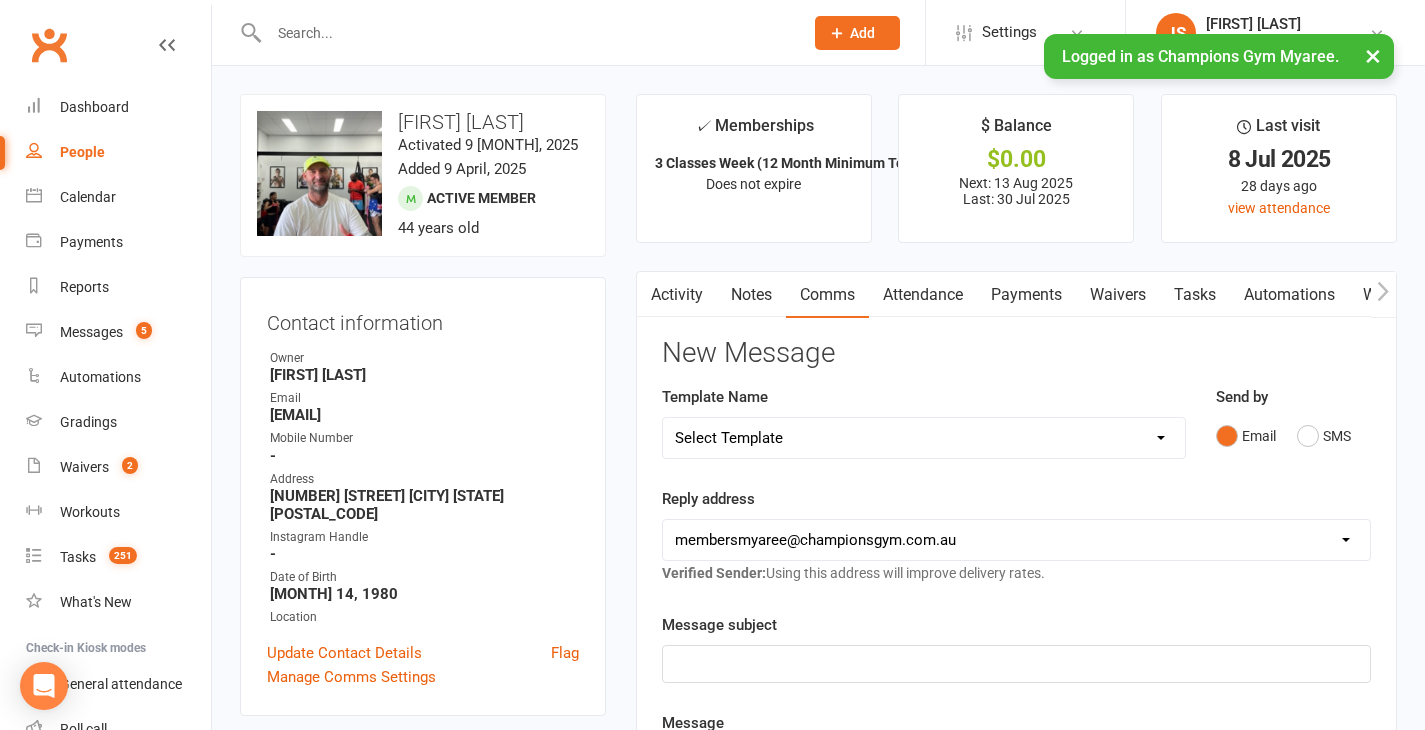 click on "Notes" at bounding box center [751, 295] 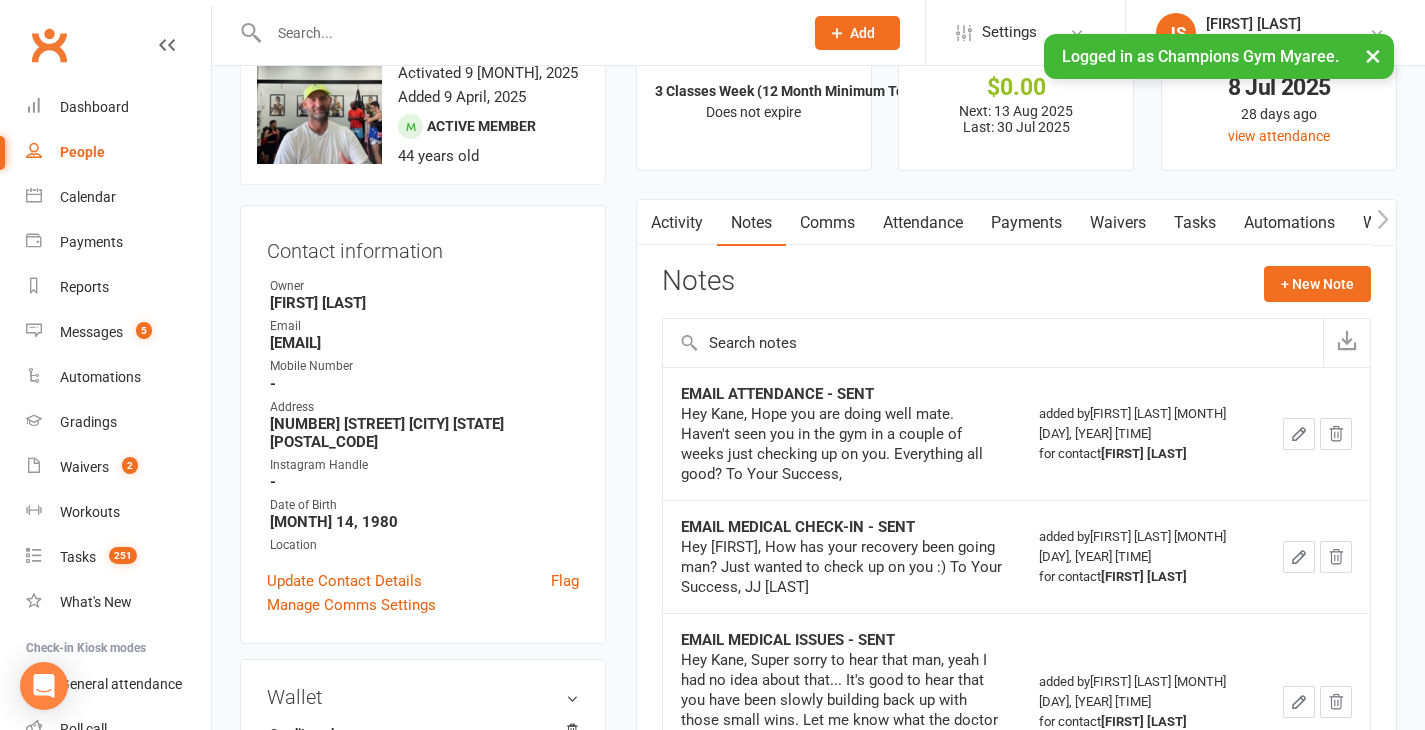 scroll, scrollTop: 74, scrollLeft: 0, axis: vertical 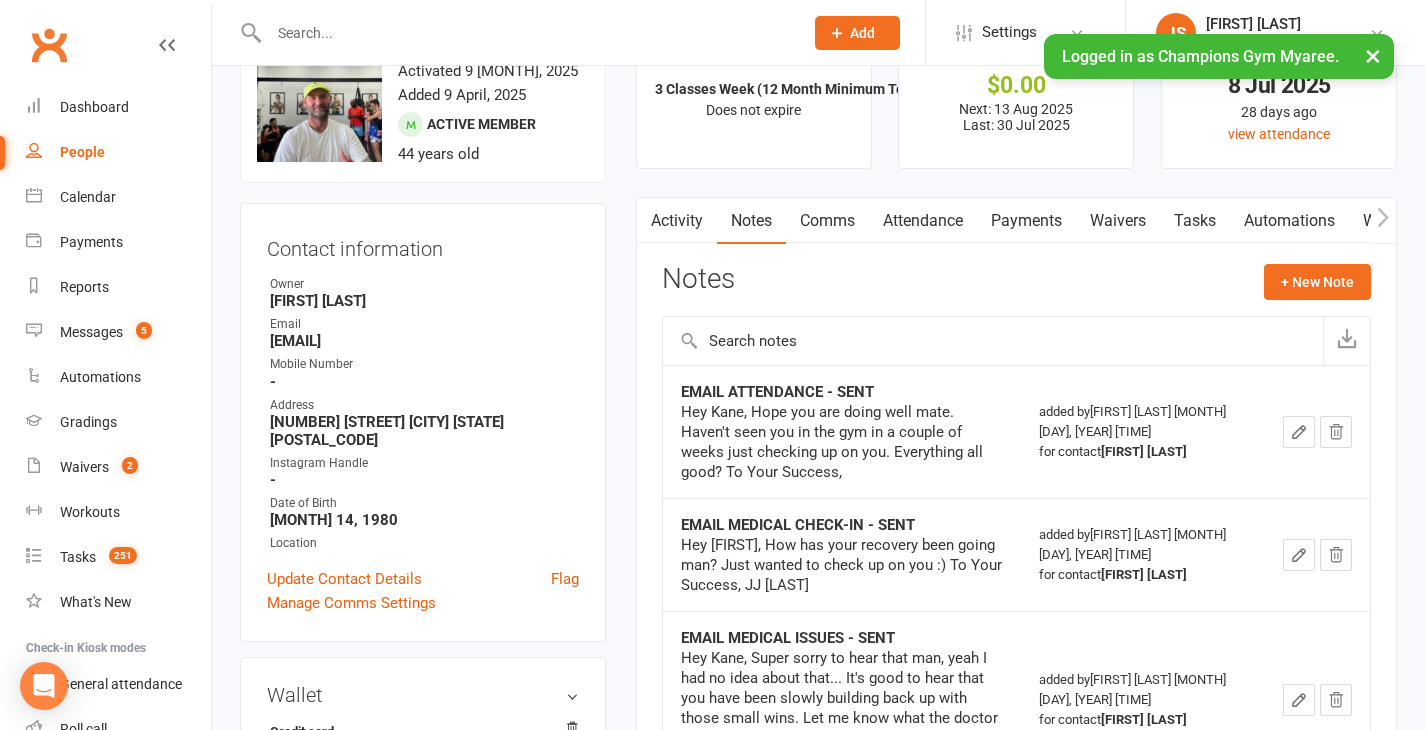 click on "Comms" at bounding box center (827, 221) 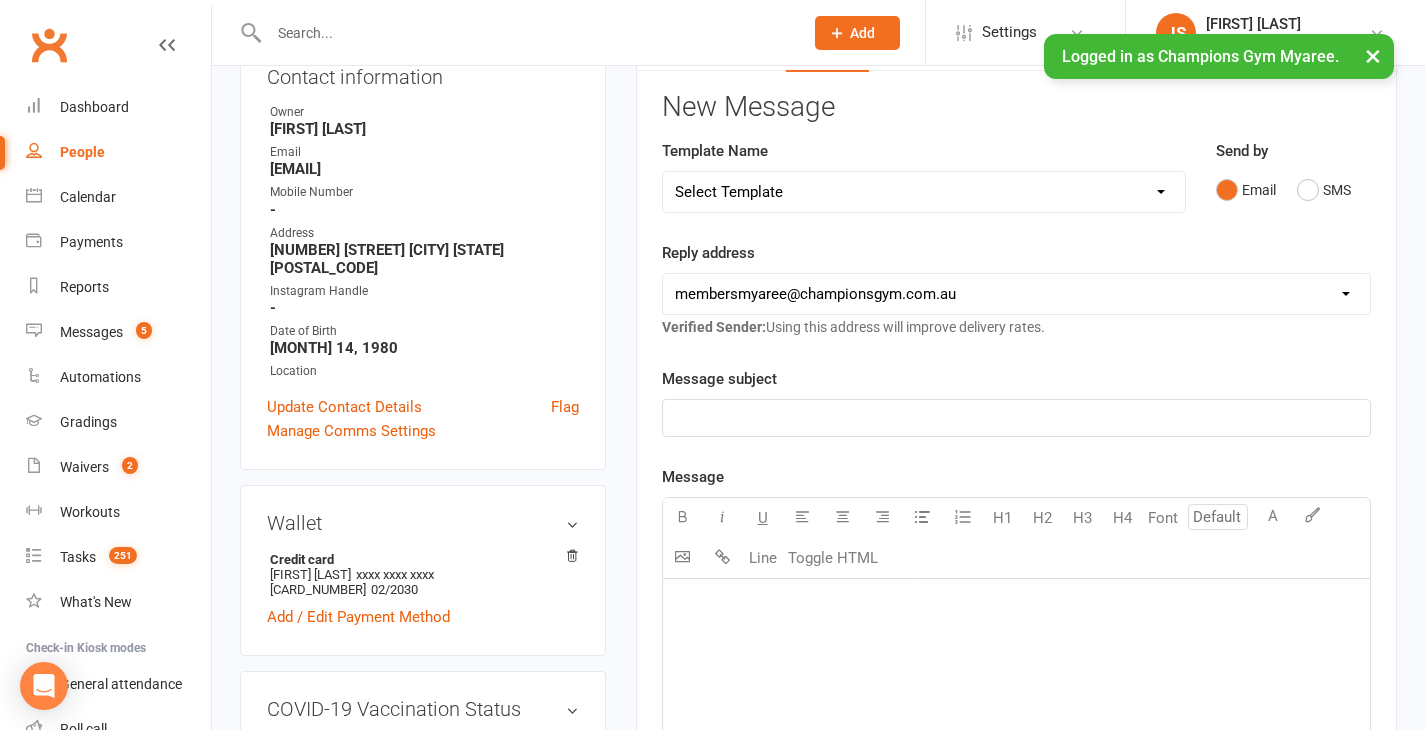 scroll, scrollTop: 249, scrollLeft: 0, axis: vertical 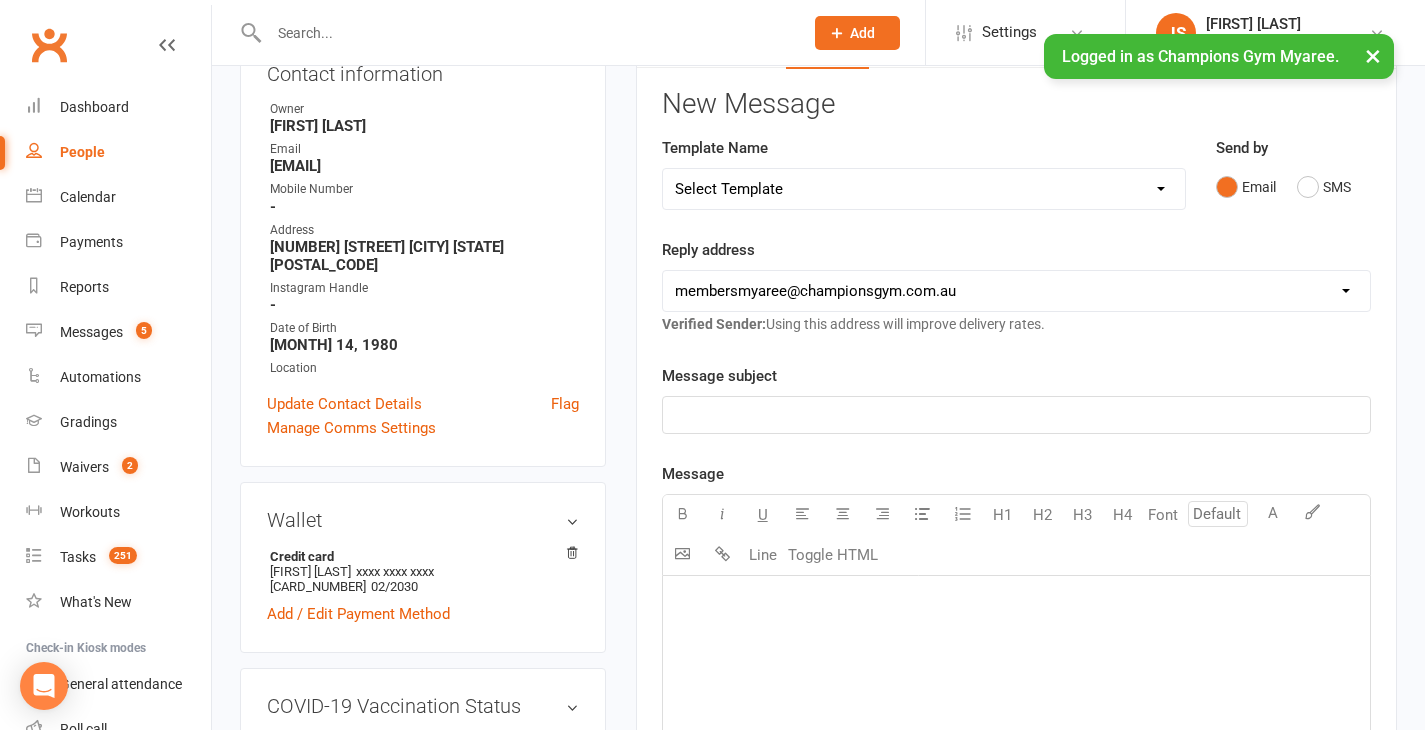 click on "﻿" 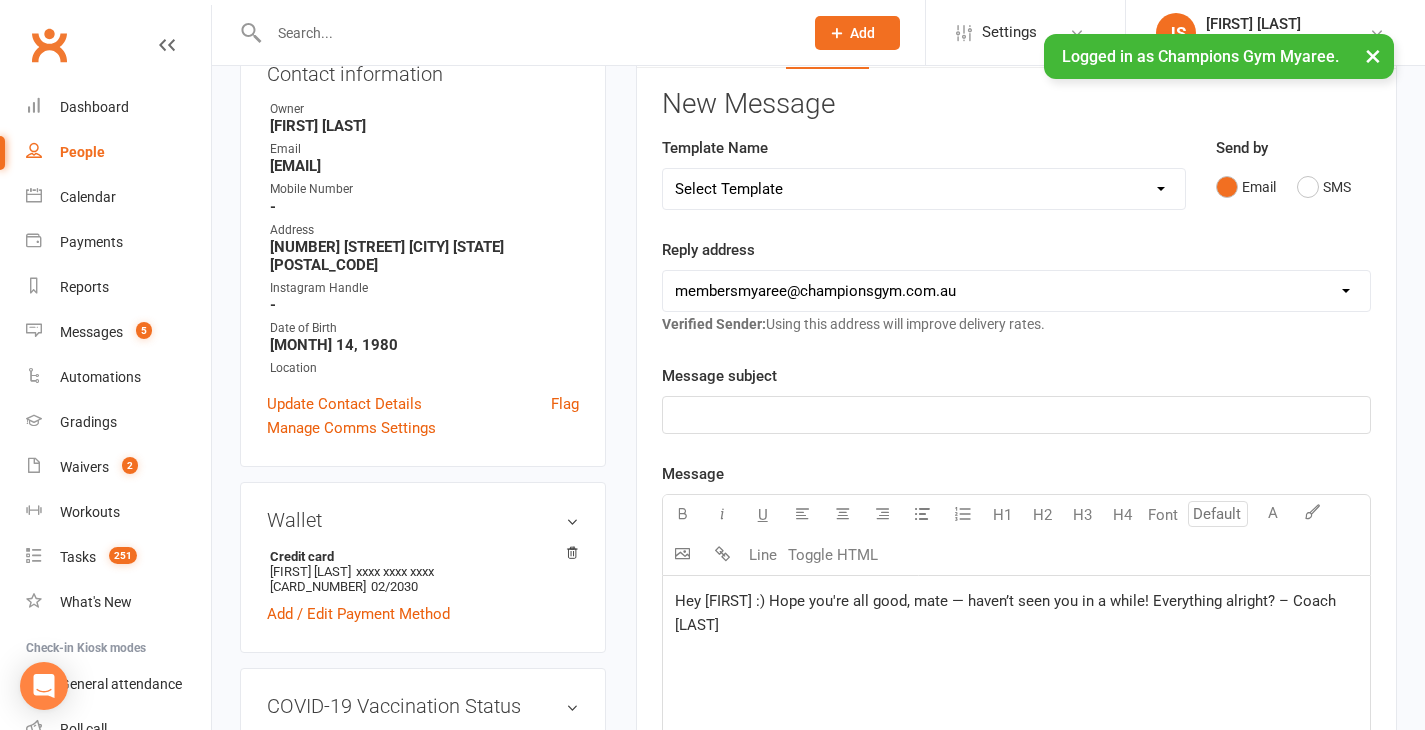 click on "Hey [FIRST] :) Hope you're all good, mate — haven’t seen you in a while! Everything alright? – Coach [LAST]" 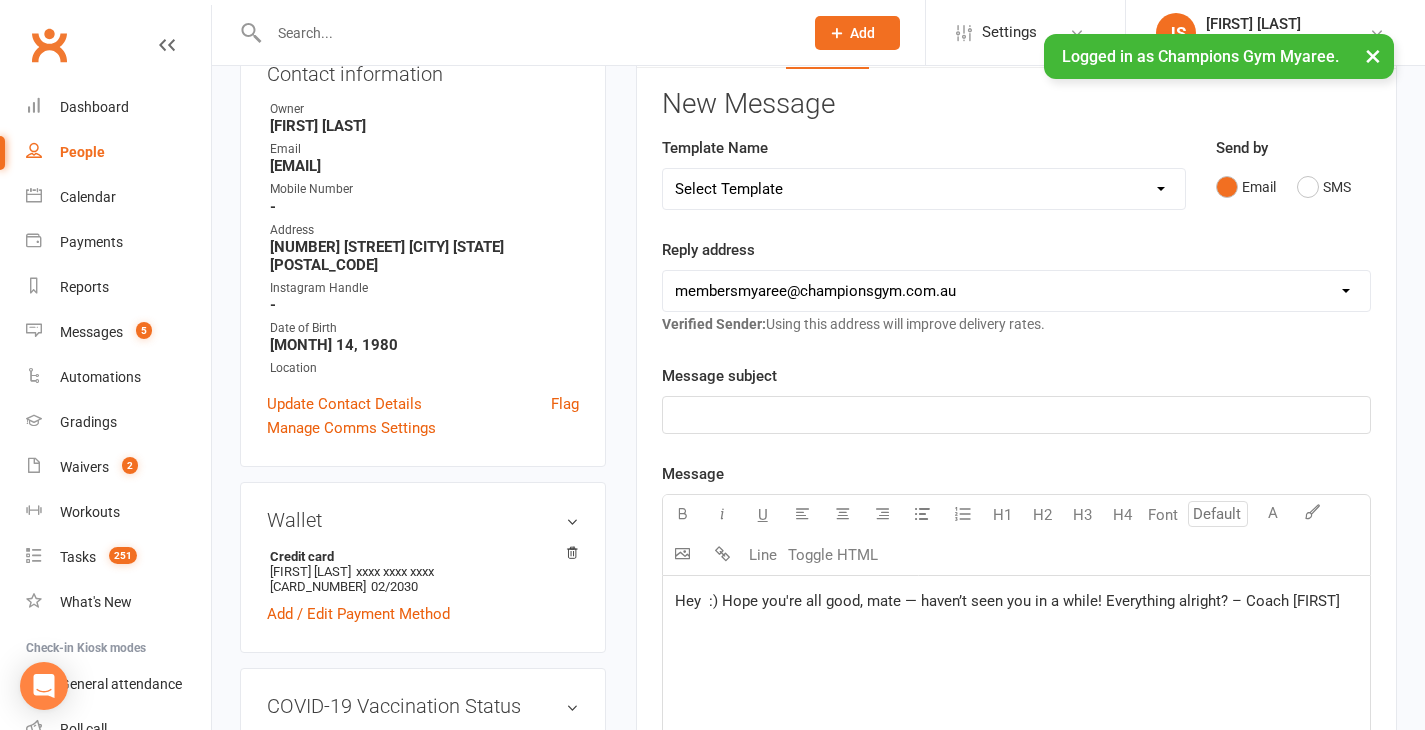 type 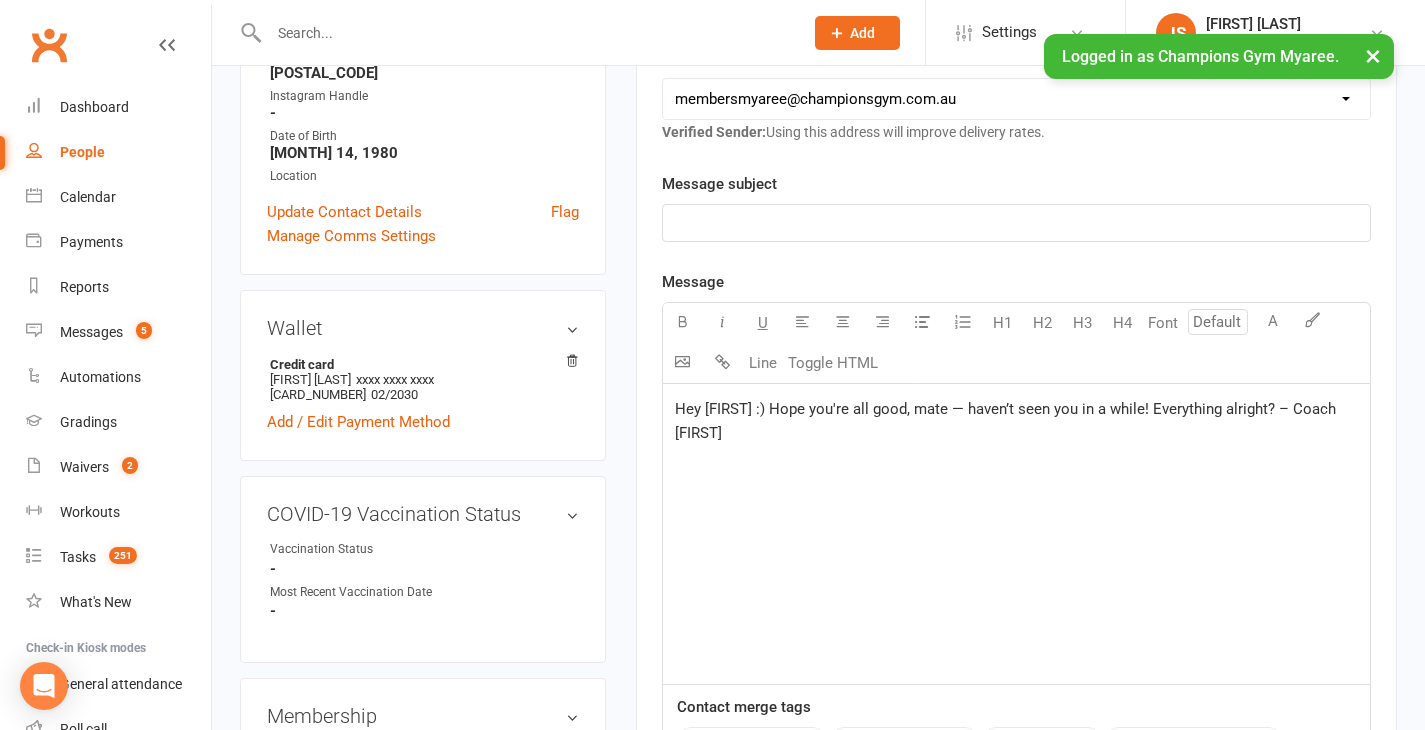 scroll, scrollTop: 0, scrollLeft: 0, axis: both 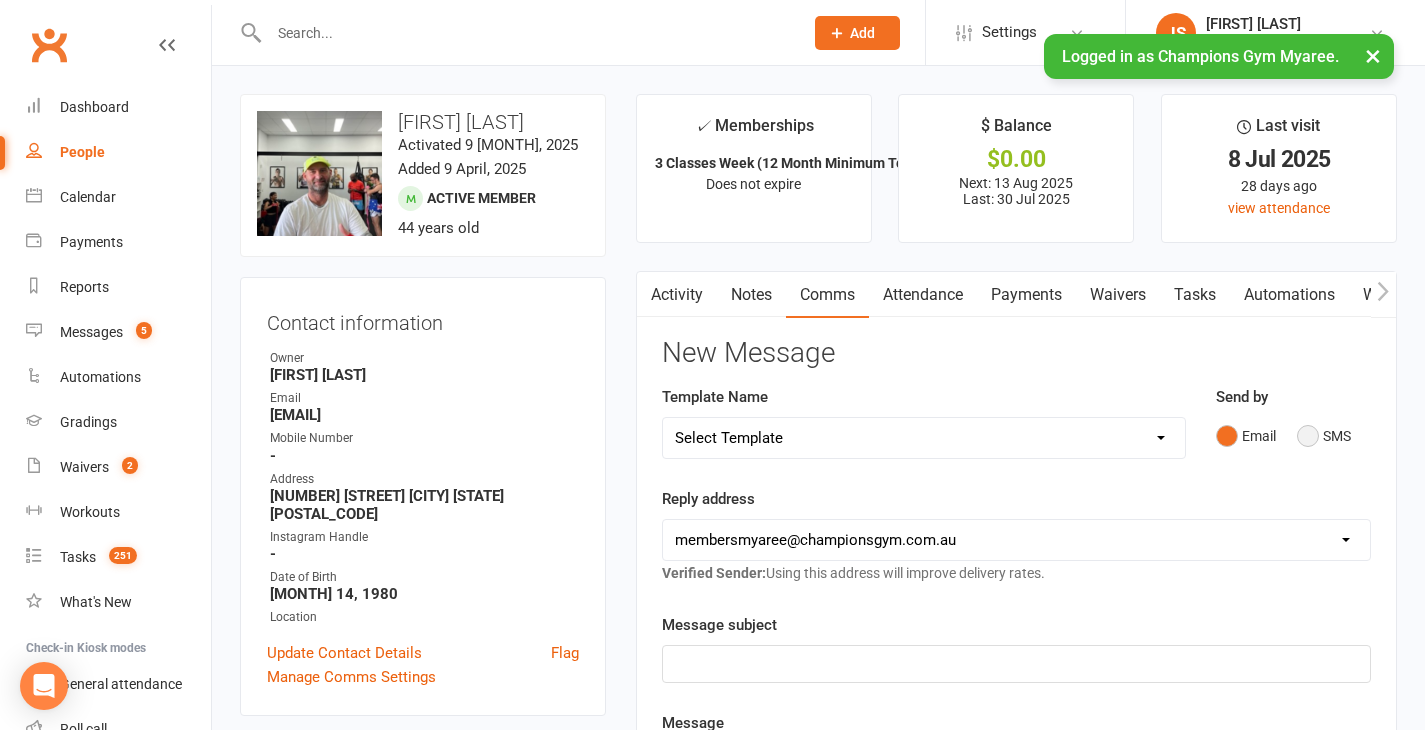 click on "SMS" at bounding box center (1324, 436) 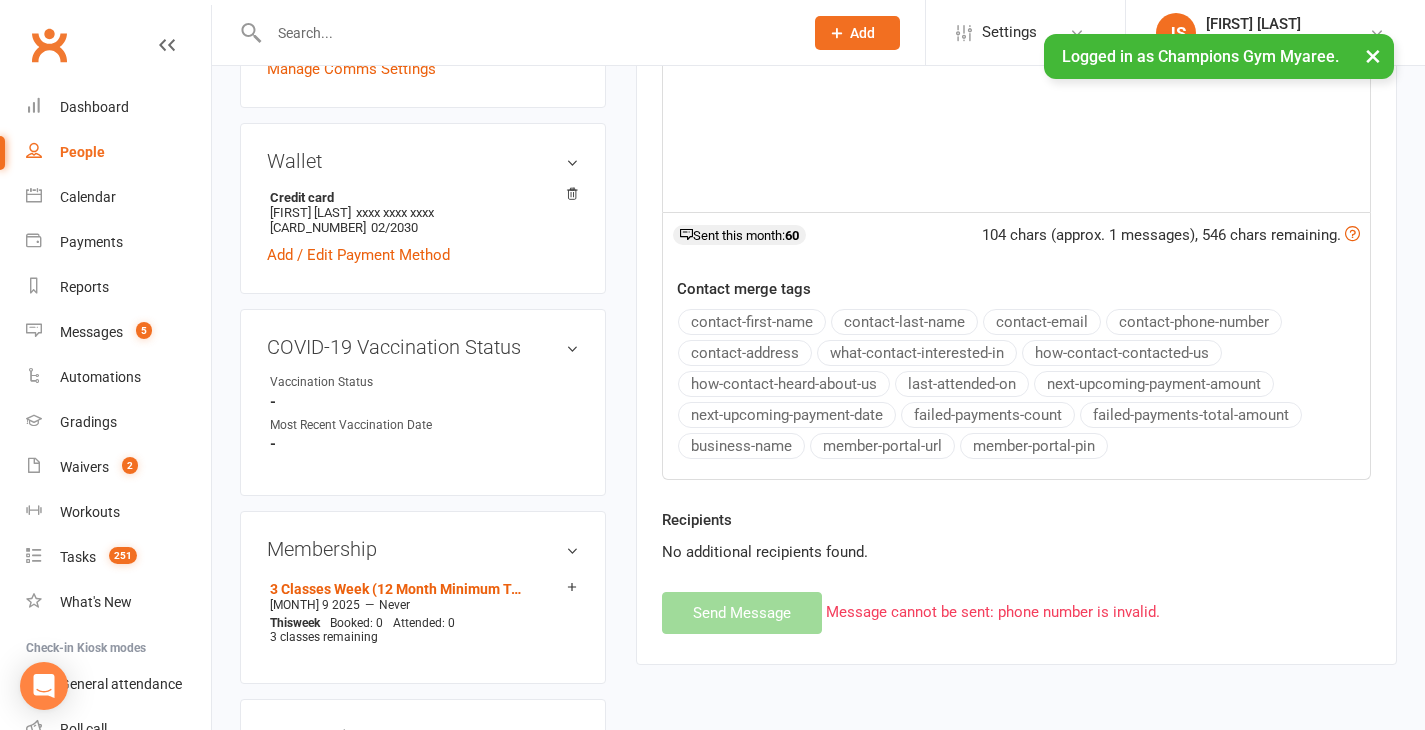 scroll, scrollTop: 615, scrollLeft: 0, axis: vertical 